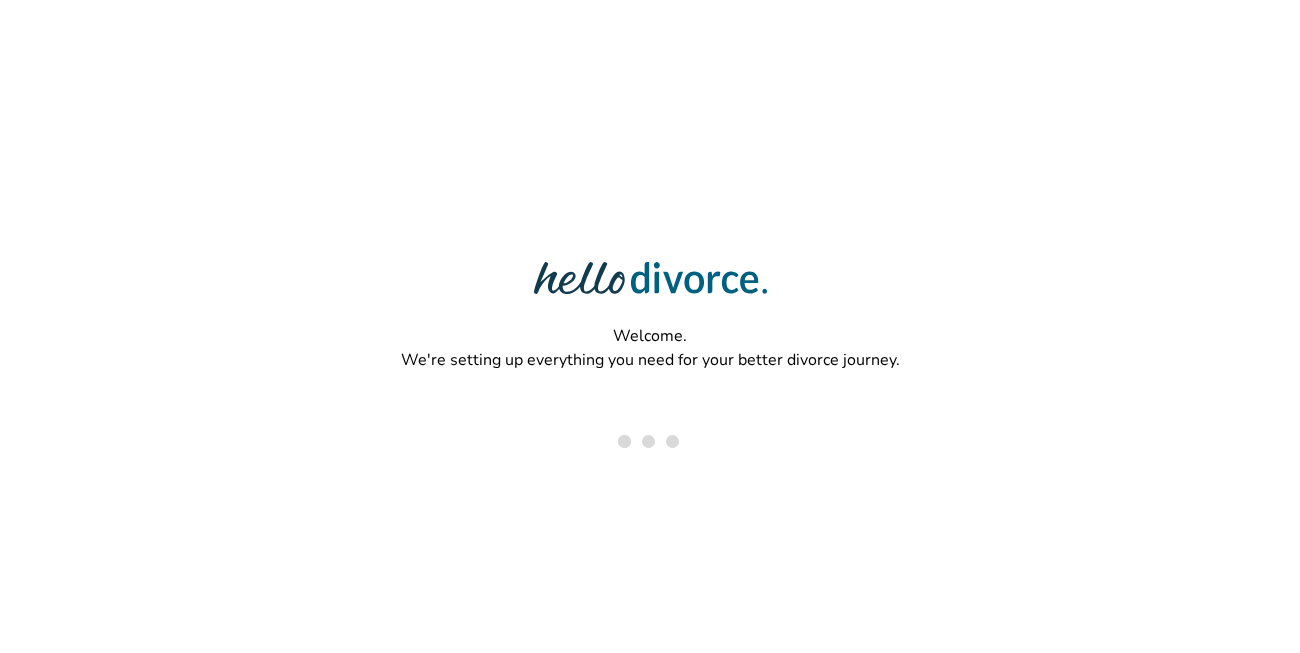 scroll, scrollTop: 0, scrollLeft: 0, axis: both 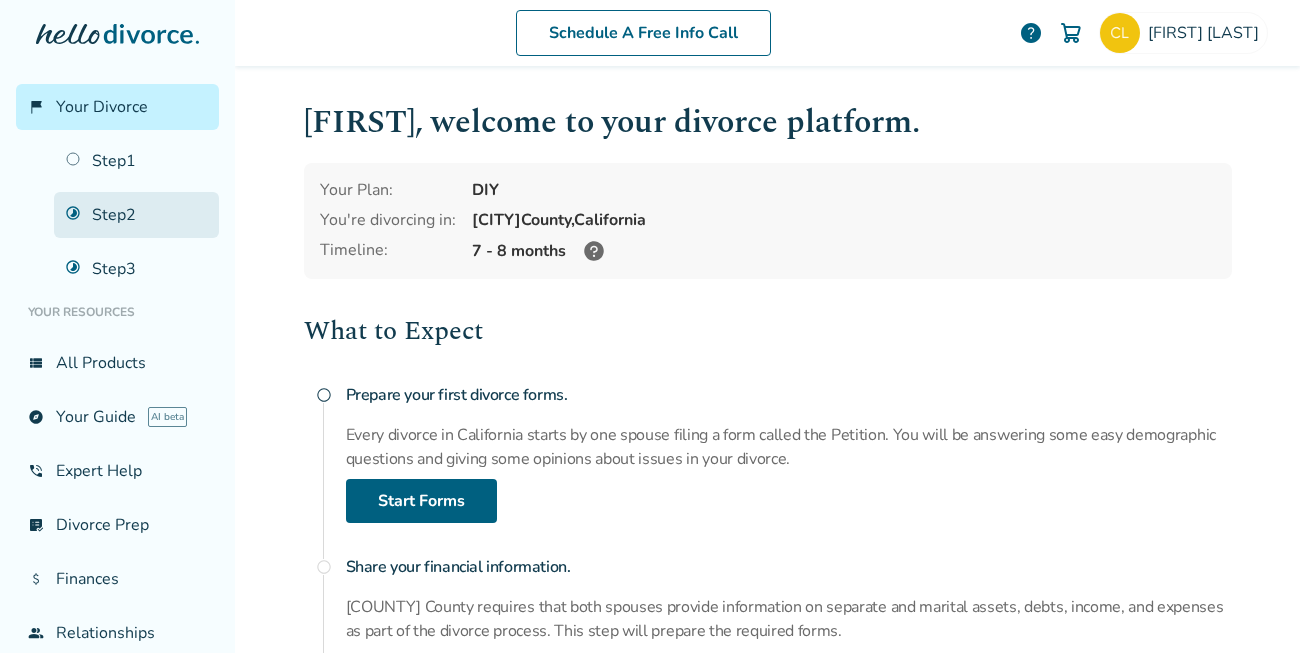 click on "Step  2" at bounding box center [136, 215] 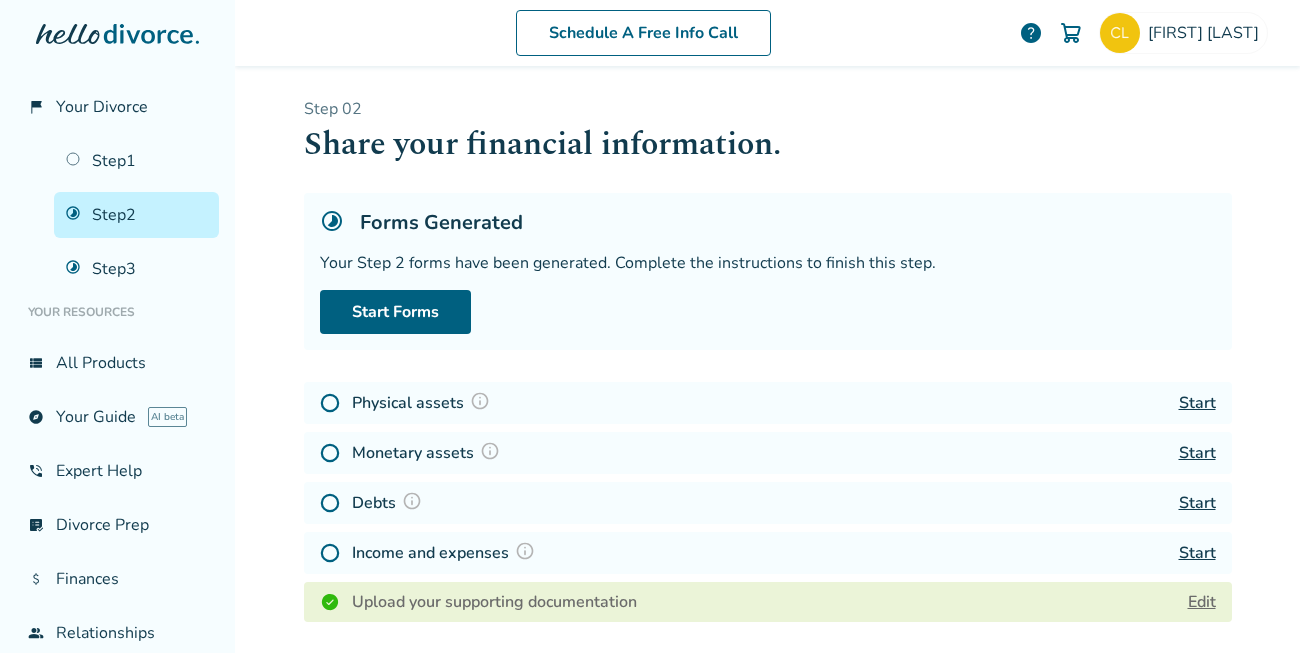 scroll, scrollTop: 377, scrollLeft: 0, axis: vertical 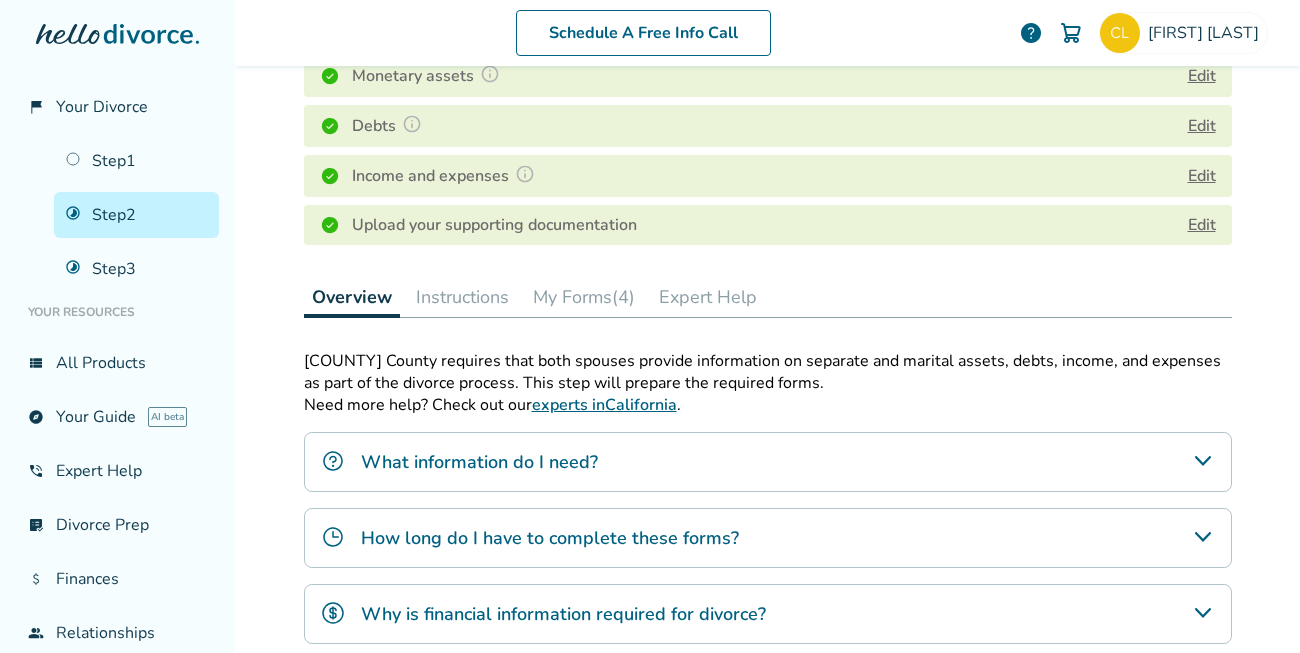 click on "Upload your supporting documentation Edit" at bounding box center [768, 225] 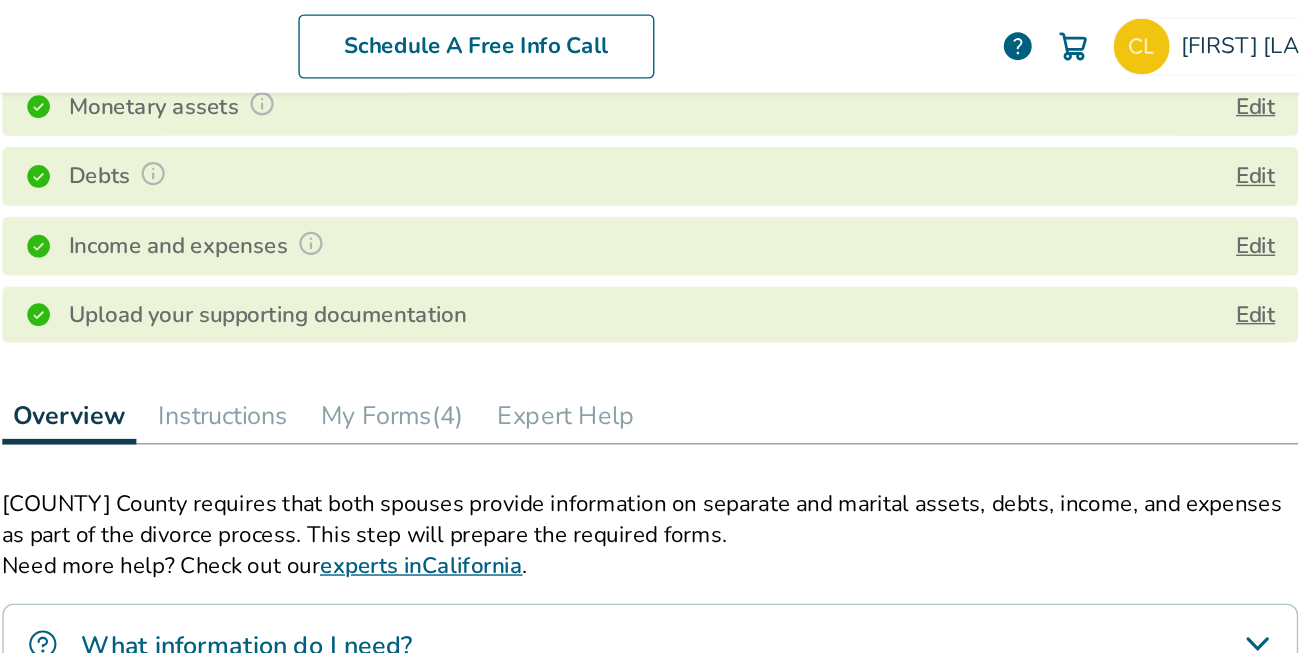 scroll, scrollTop: 513, scrollLeft: 0, axis: vertical 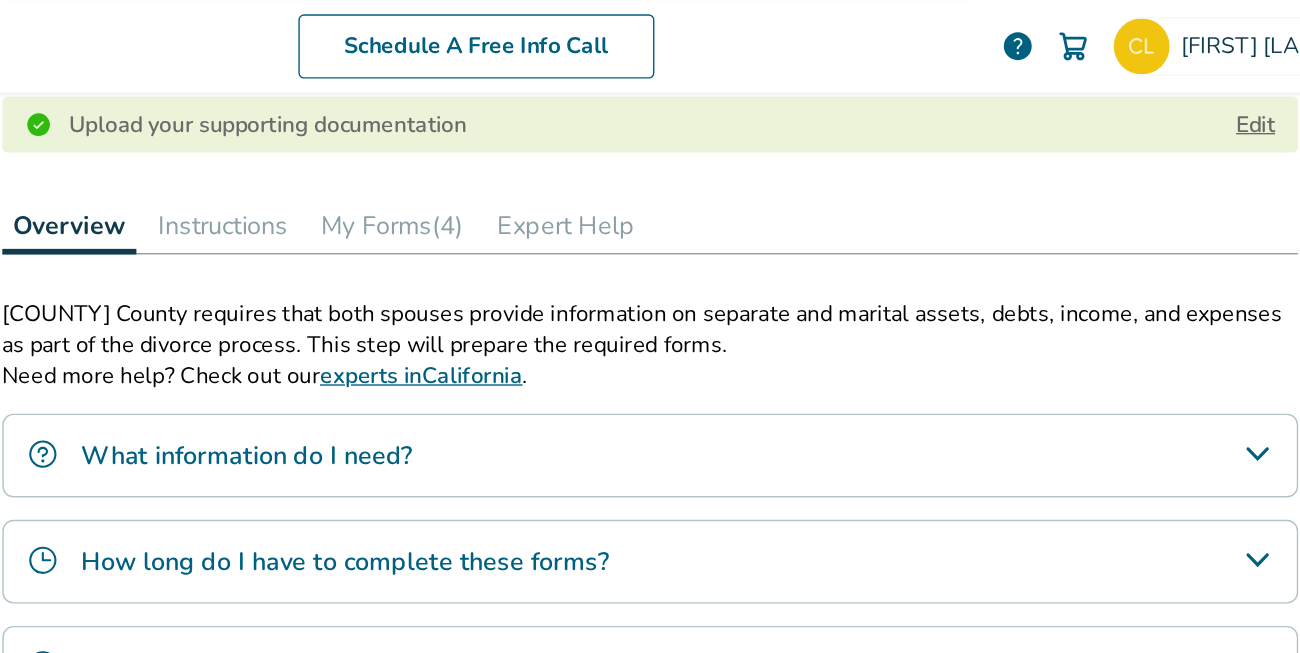 click on "My Forms  (4)" at bounding box center [584, 161] 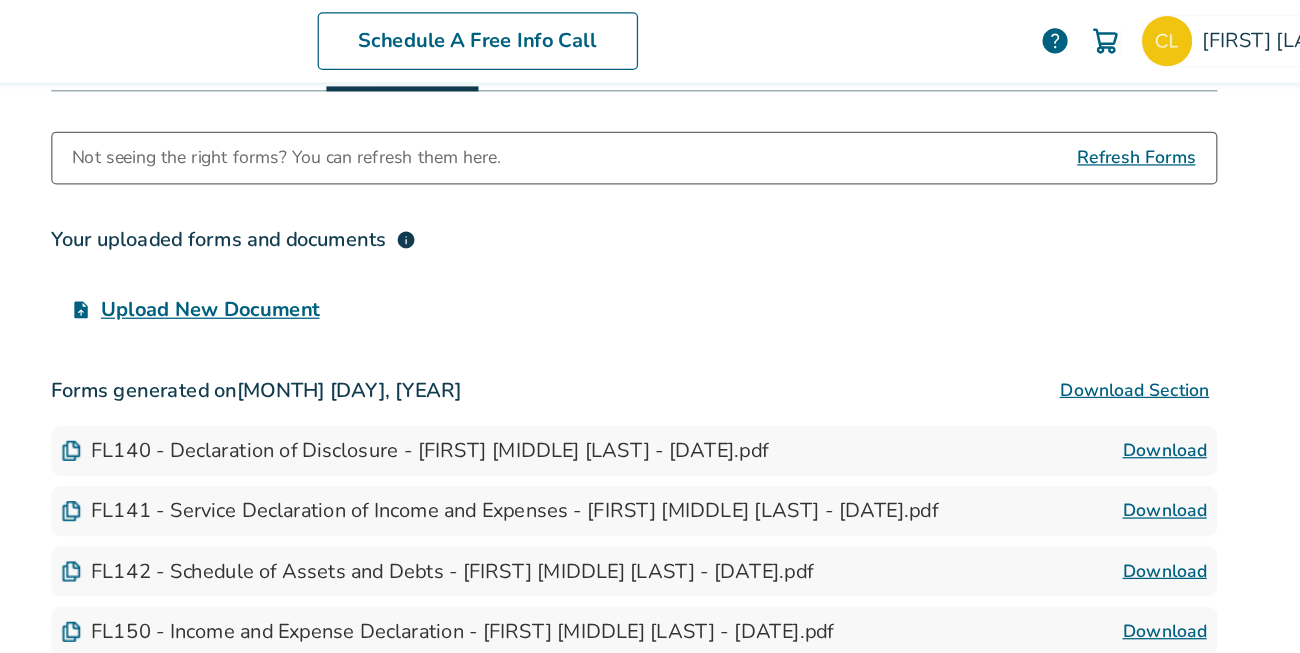 scroll, scrollTop: 622, scrollLeft: 0, axis: vertical 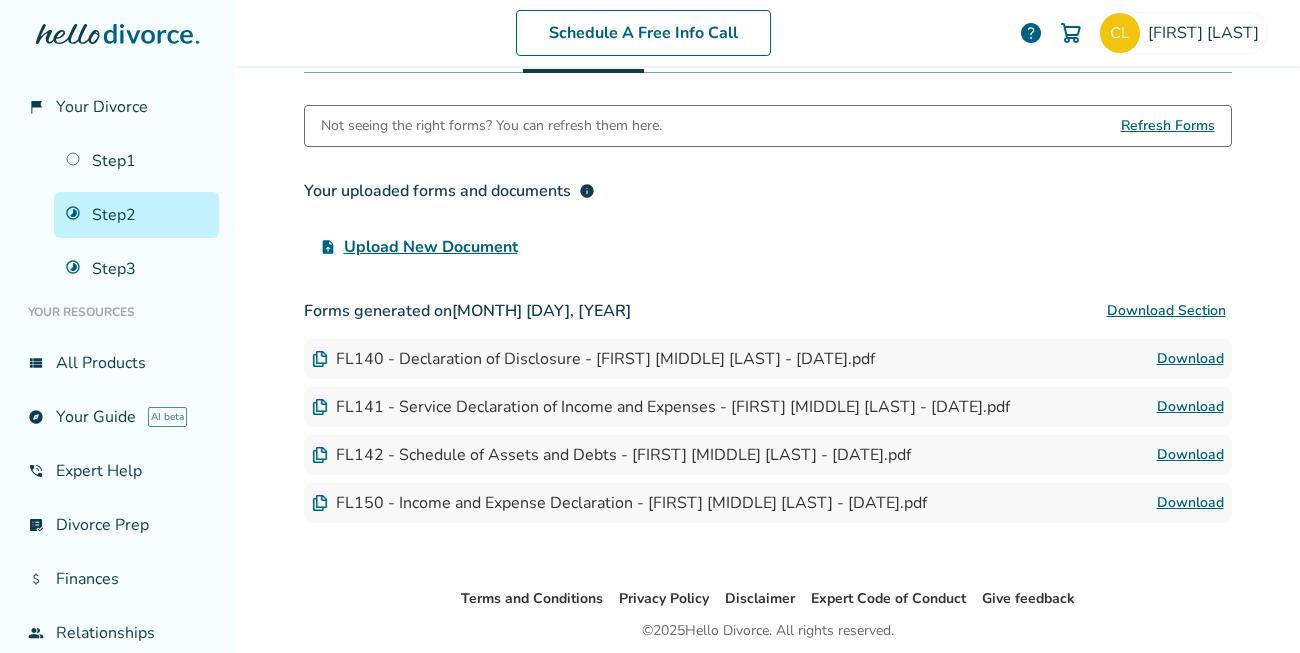click on "upload_file Upload New Document" at bounding box center (768, 247) 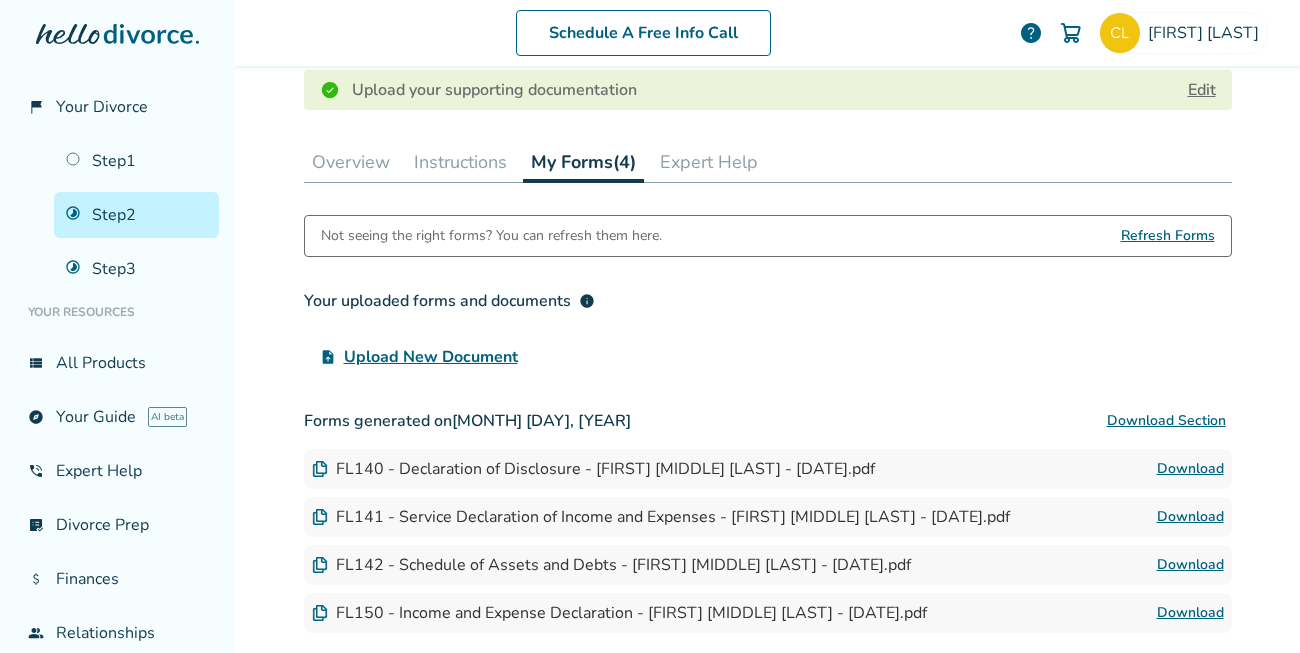 scroll, scrollTop: 316, scrollLeft: 0, axis: vertical 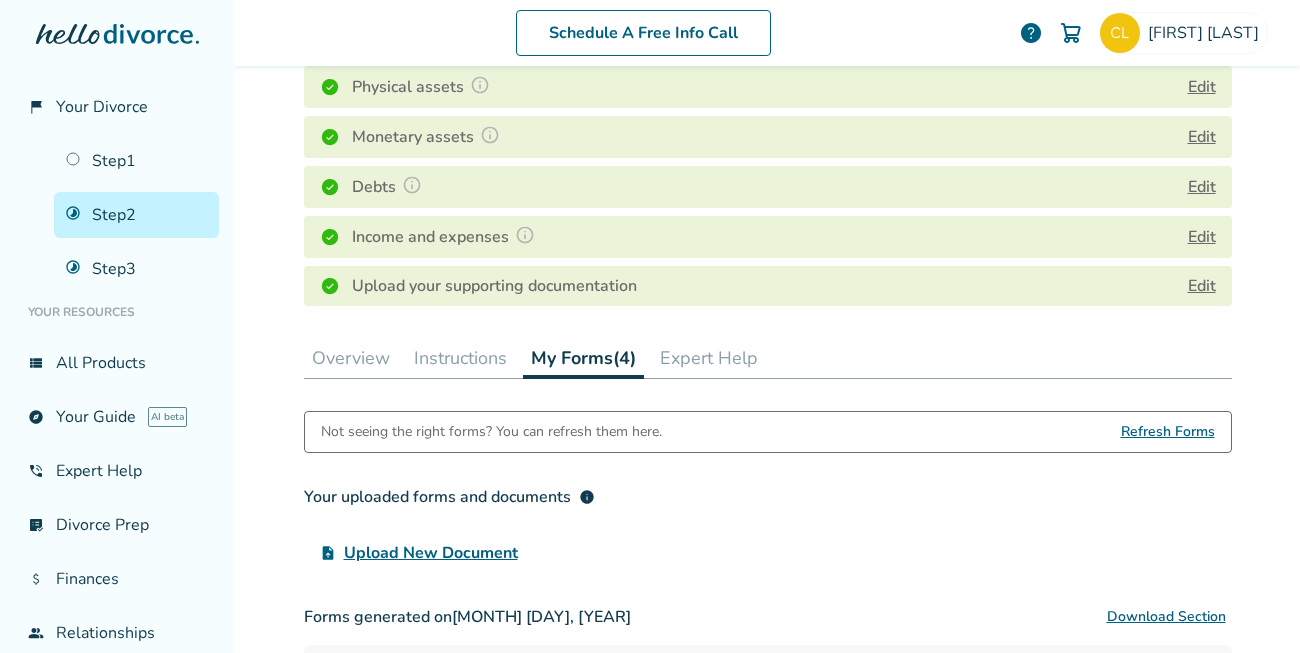 click on "Instructions" at bounding box center (460, 358) 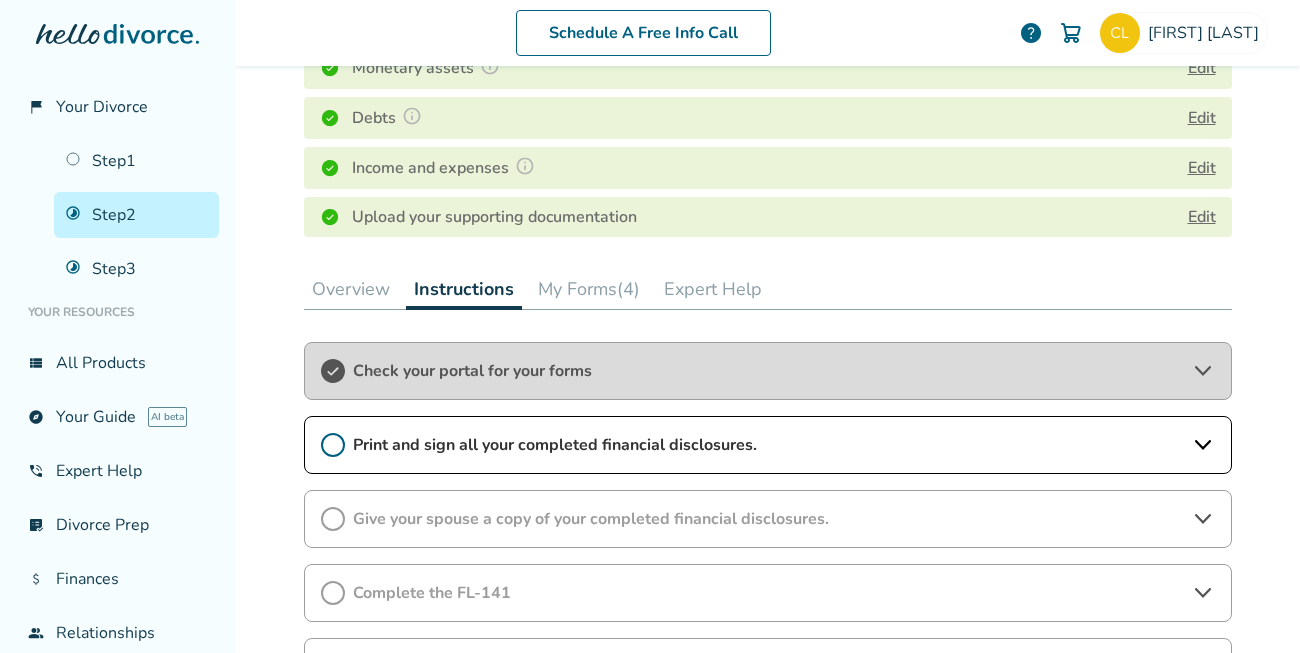 scroll, scrollTop: 420, scrollLeft: 0, axis: vertical 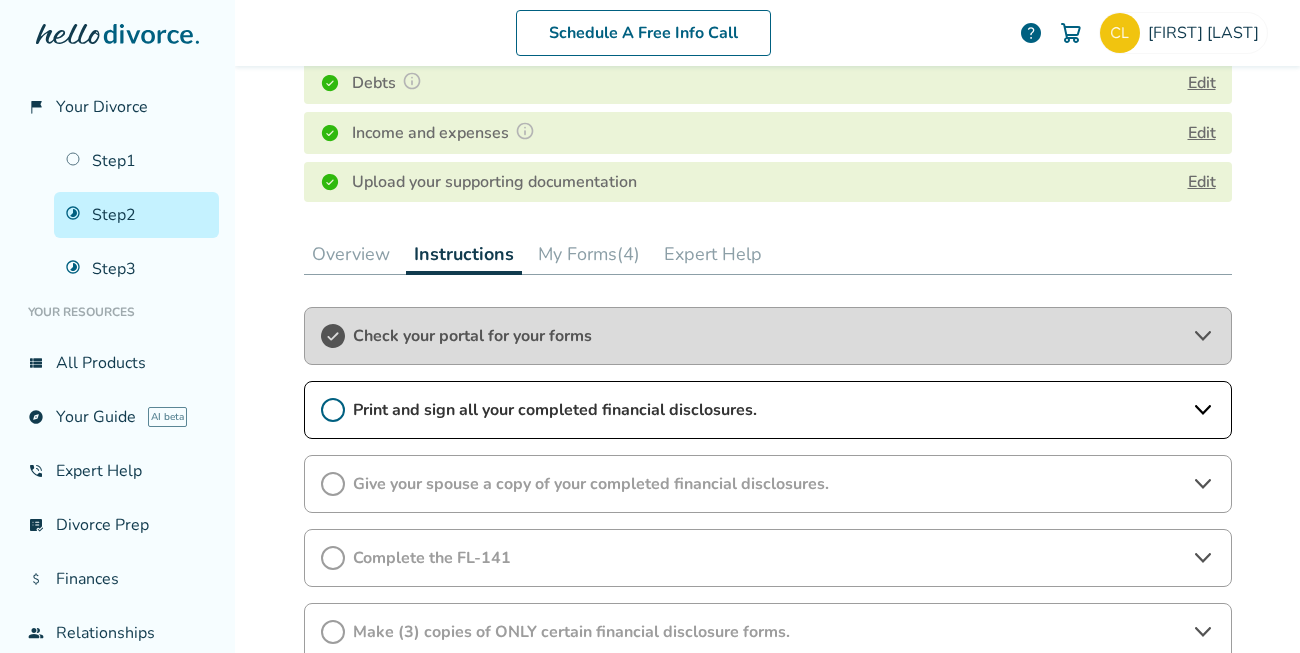 click on "Print and sign all your completed financial disclosures." at bounding box center [768, 410] 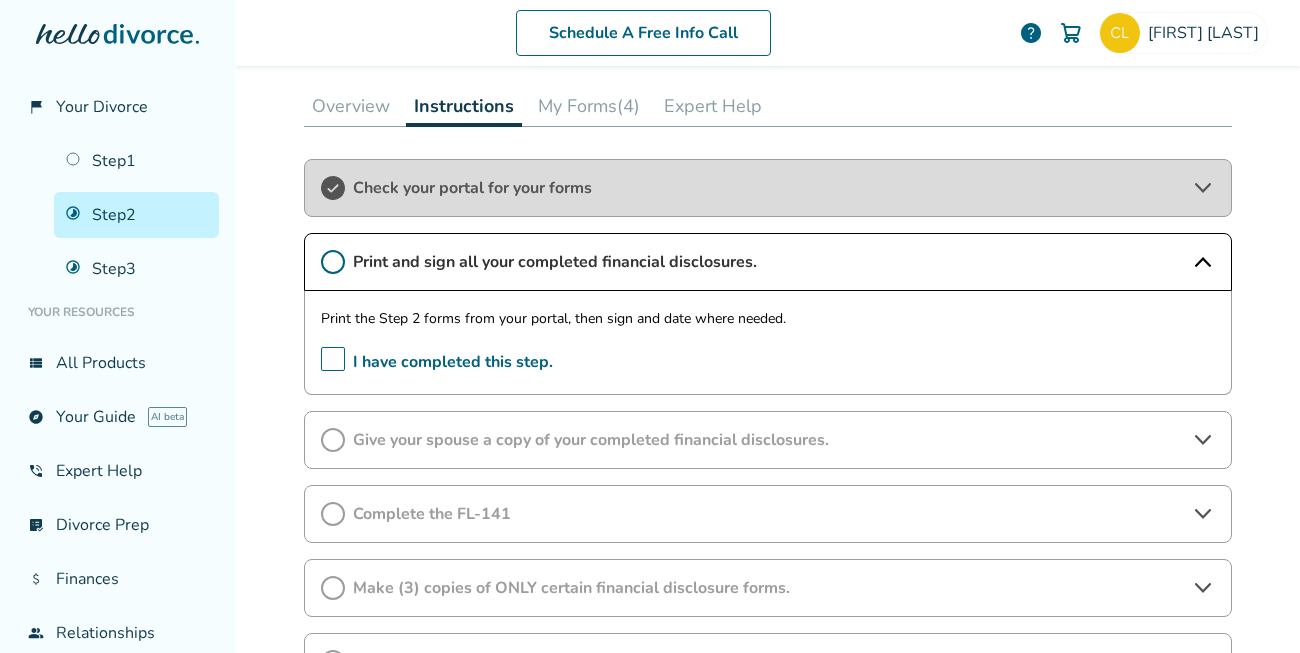 scroll, scrollTop: 596, scrollLeft: 0, axis: vertical 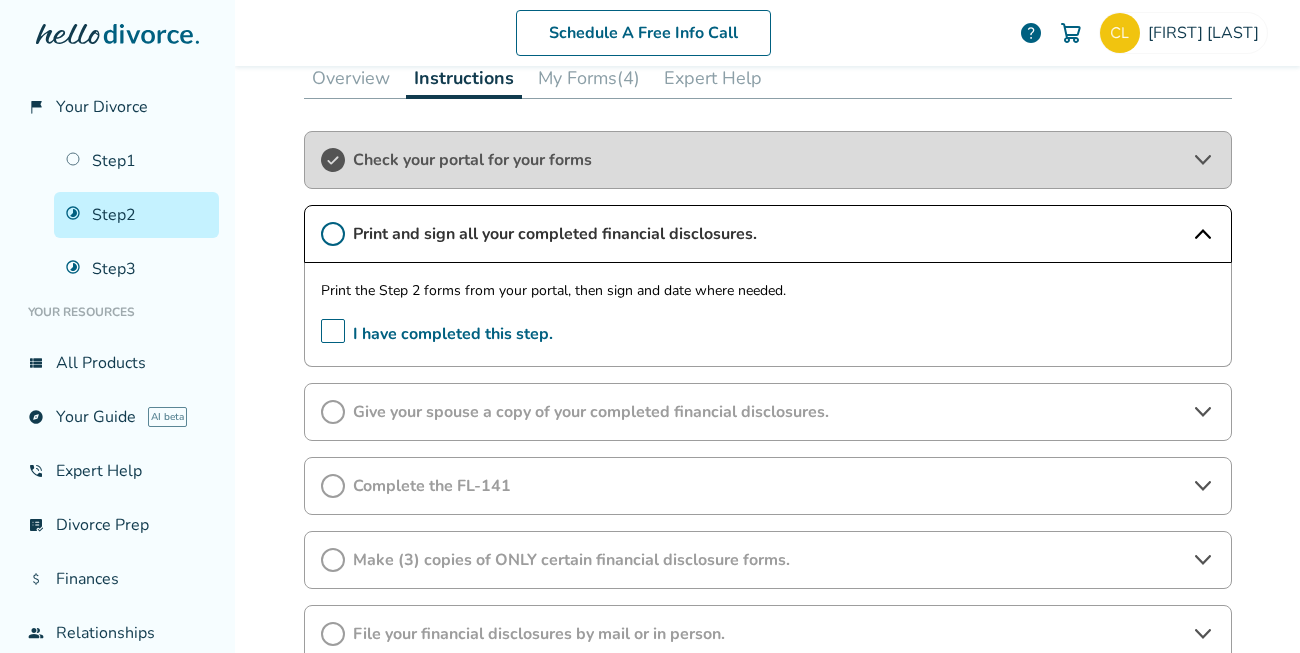click on "Give your spouse a copy of your completed financial disclosures." at bounding box center [768, 412] 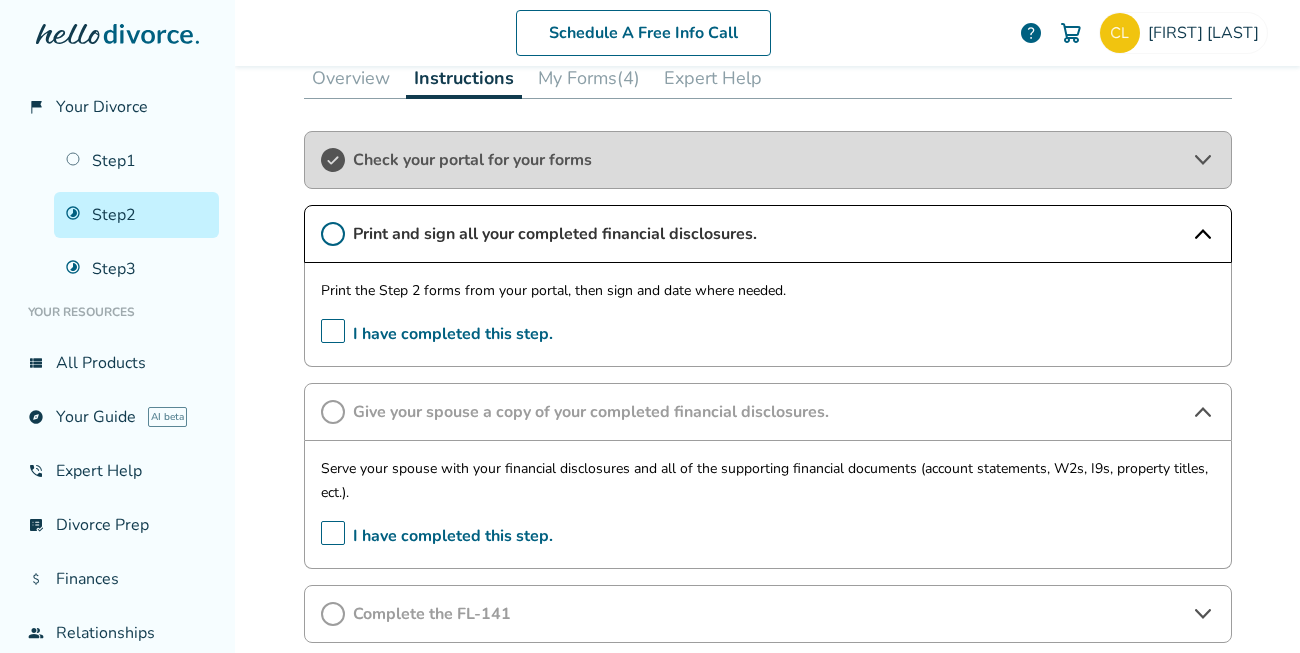 scroll, scrollTop: 707, scrollLeft: 0, axis: vertical 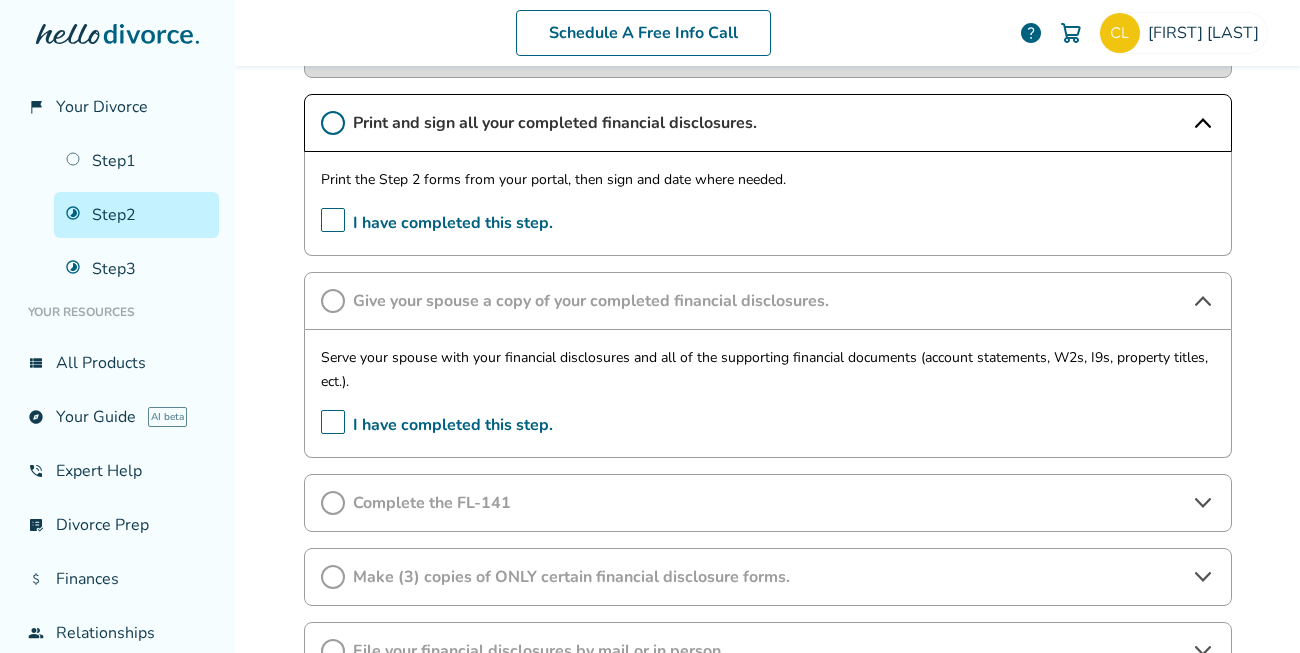 click on "Complete the FL-141" at bounding box center [768, 503] 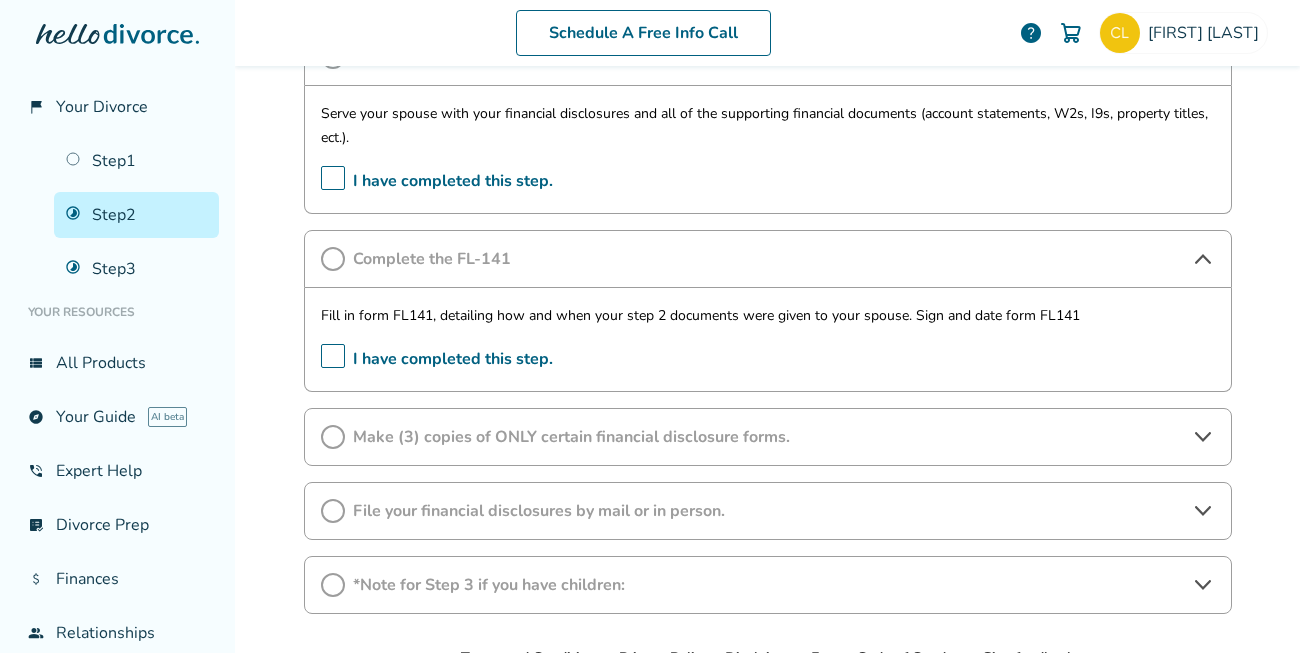 scroll, scrollTop: 968, scrollLeft: 0, axis: vertical 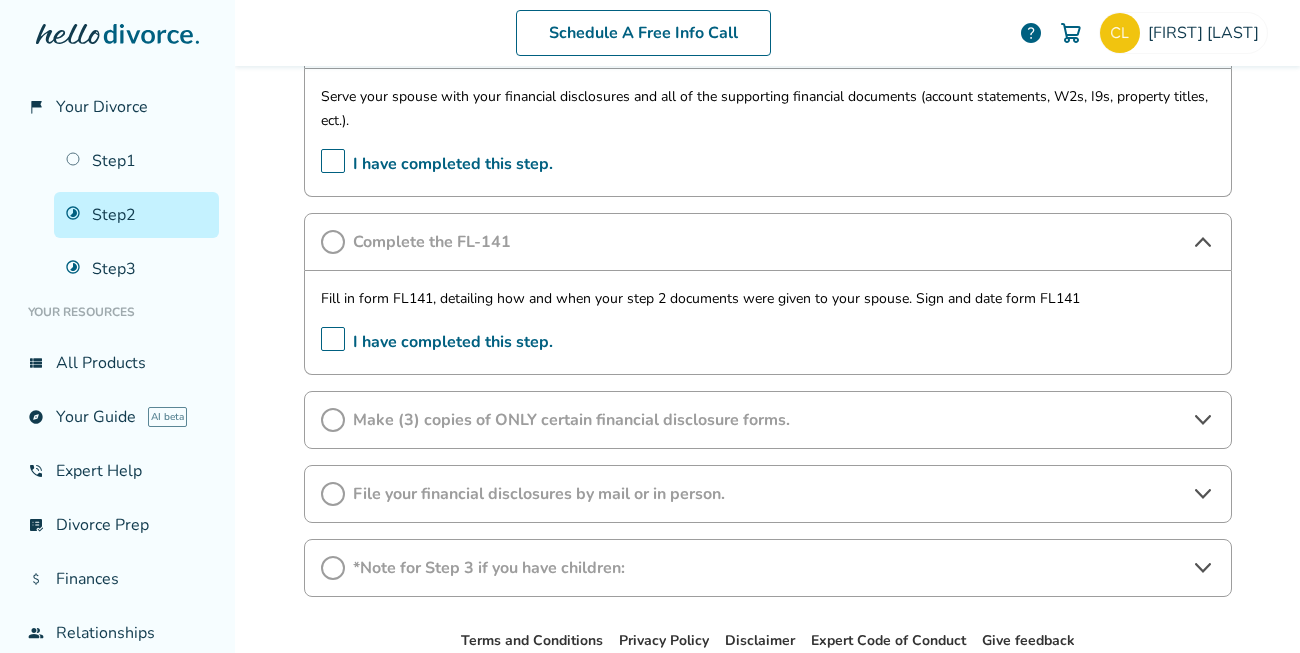click on "Make (3) copies of ONLY certain financial disclosure forms." at bounding box center [768, 420] 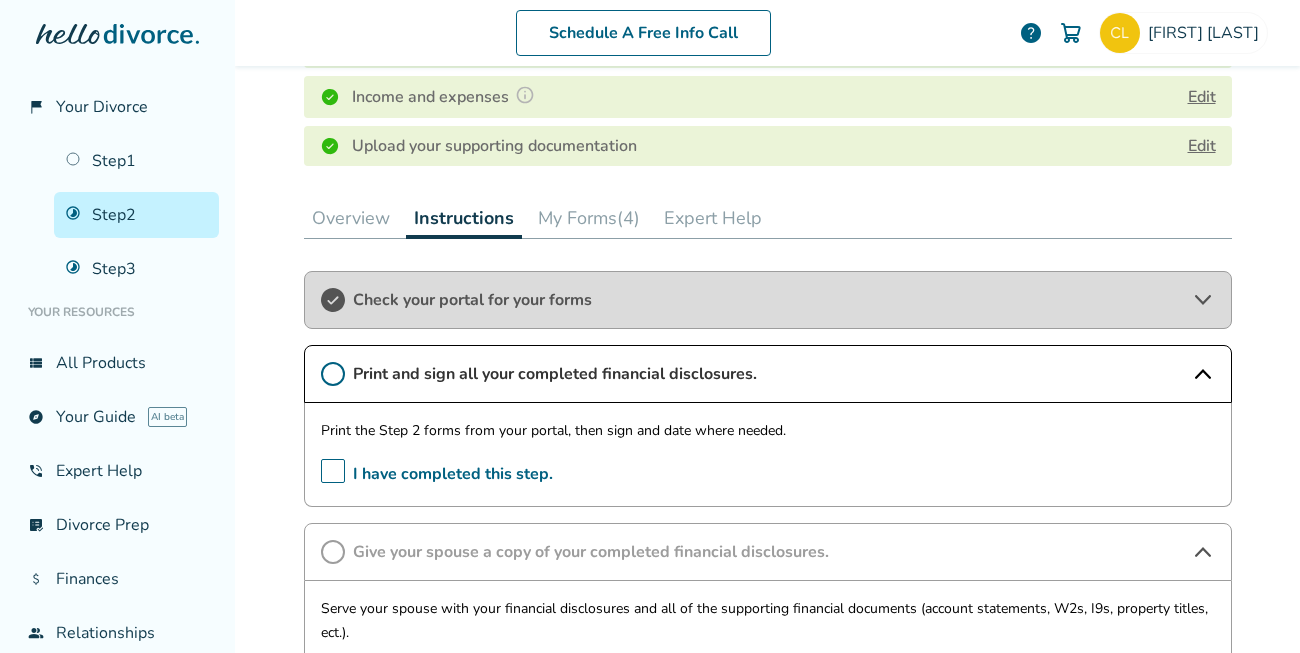 scroll, scrollTop: 436, scrollLeft: 0, axis: vertical 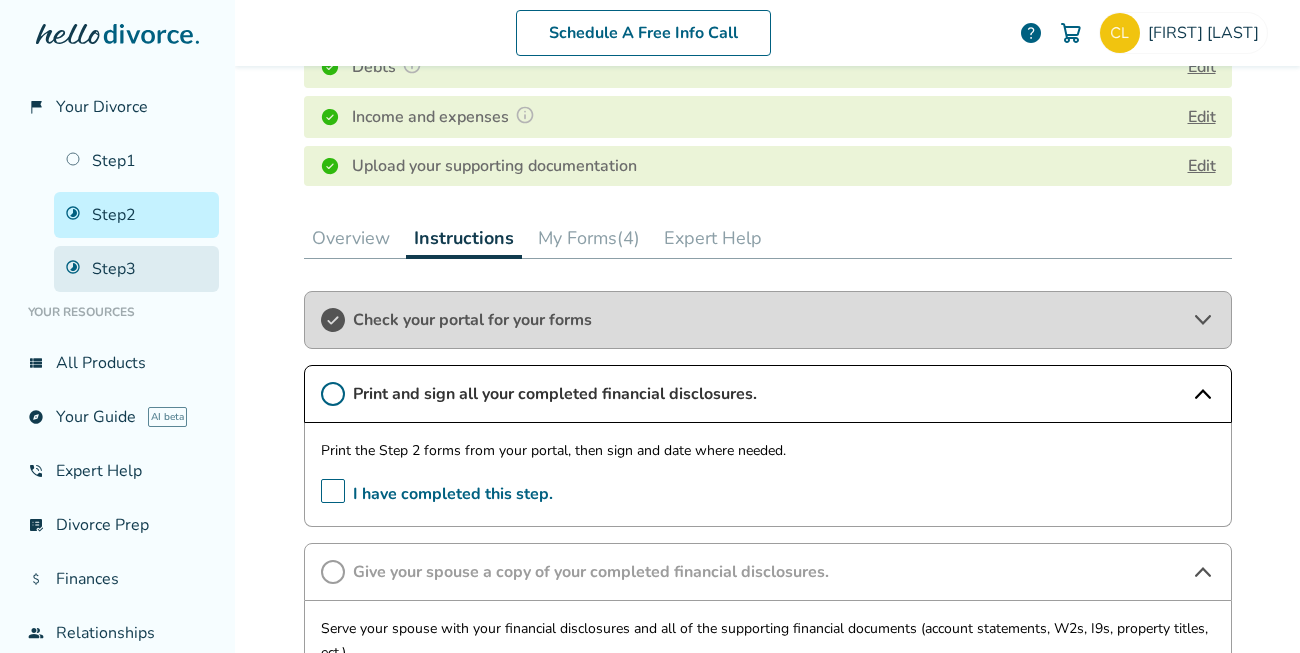 click on "Step  3" at bounding box center (136, 269) 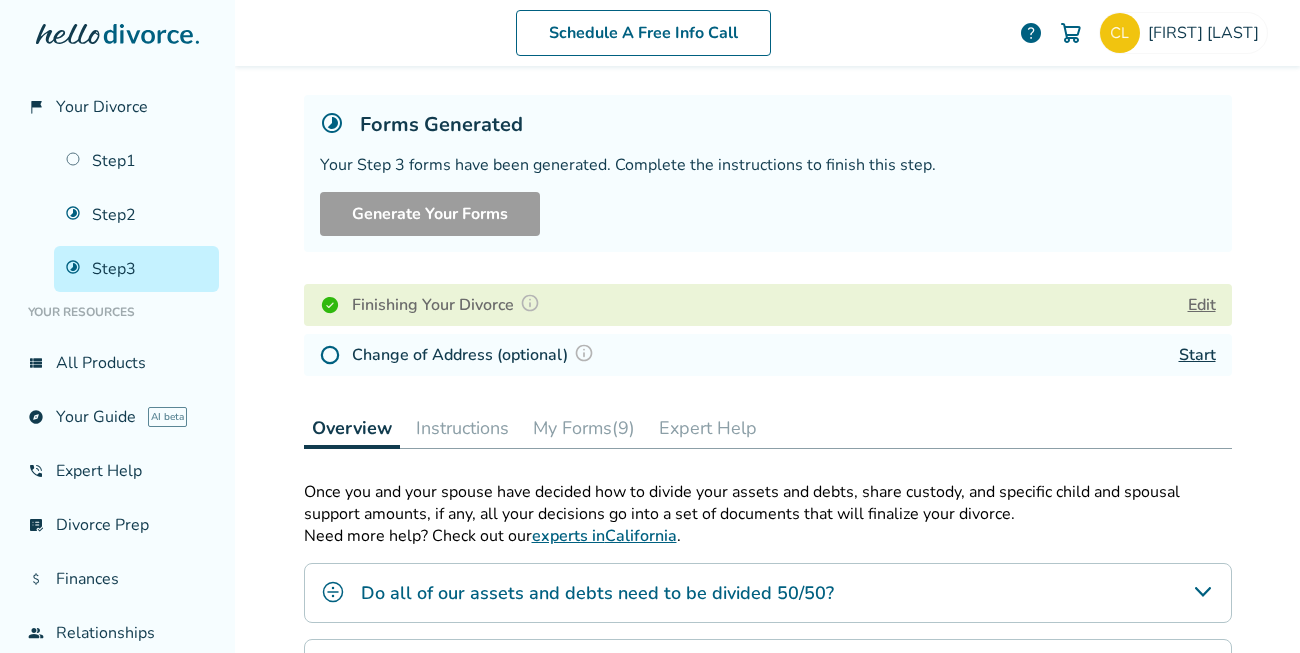 scroll, scrollTop: 188, scrollLeft: 0, axis: vertical 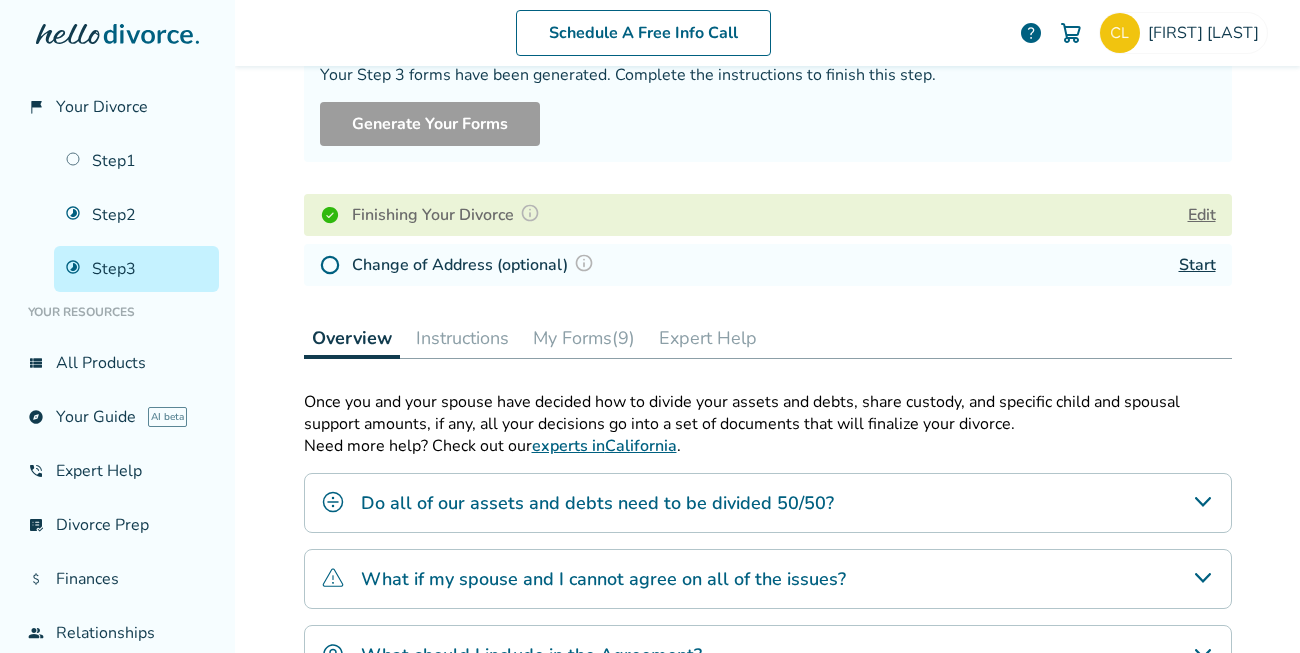 click on "My Forms (9)" at bounding box center [584, 338] 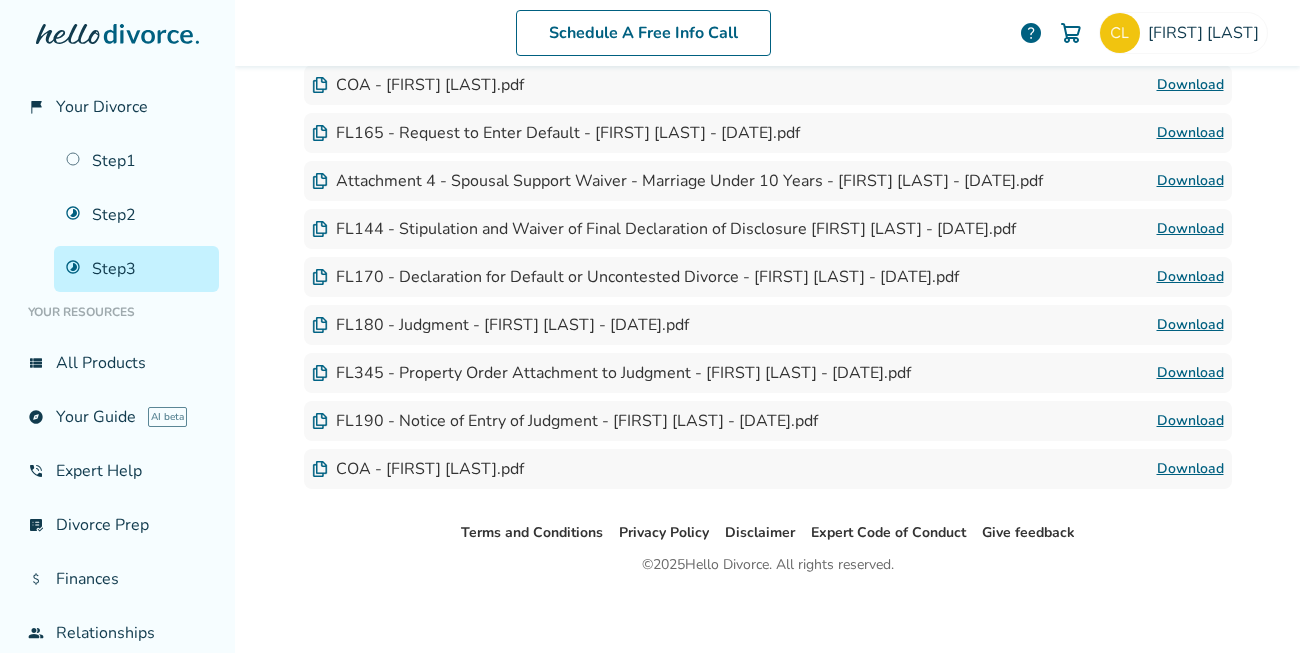 scroll, scrollTop: 755, scrollLeft: 0, axis: vertical 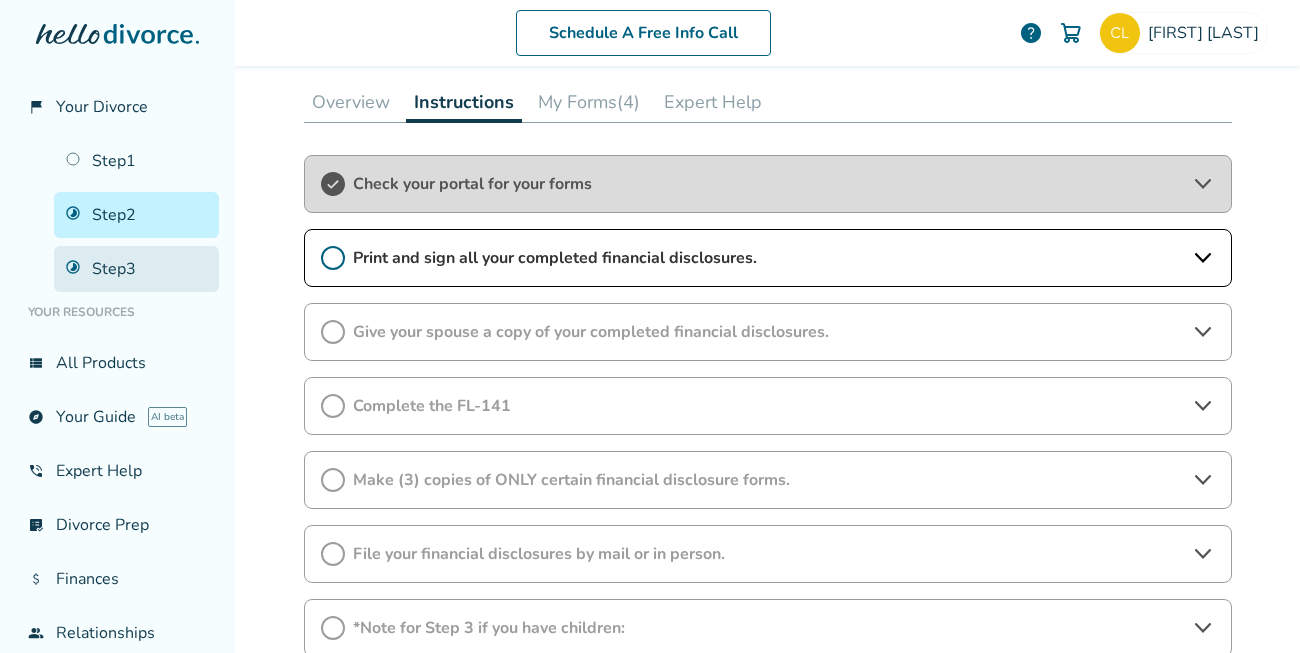 click on "Step  3" at bounding box center [136, 269] 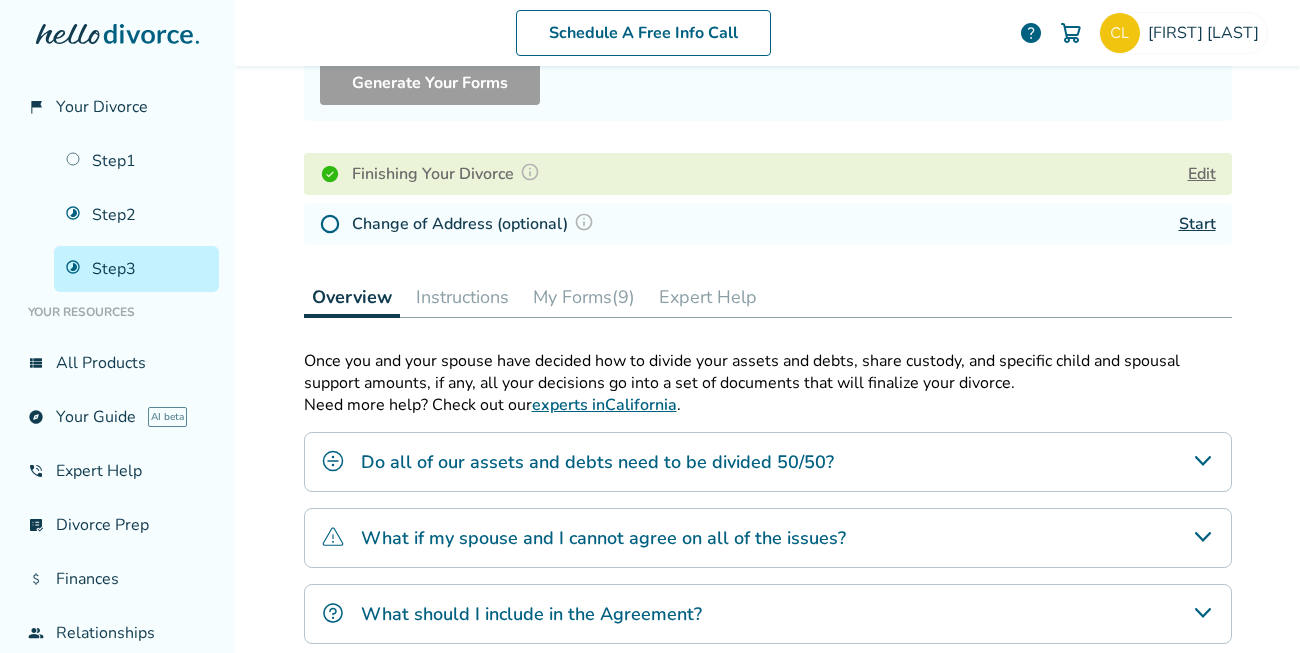 scroll, scrollTop: 249, scrollLeft: 0, axis: vertical 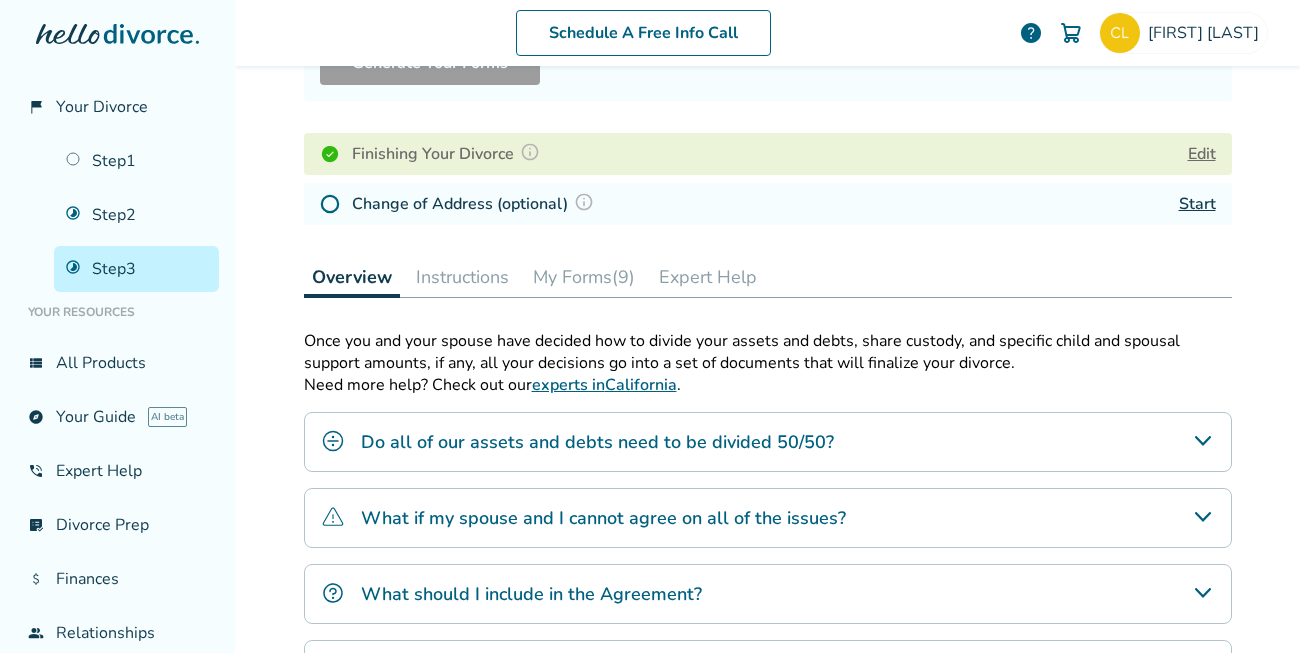 click on "My Forms (9)" at bounding box center (584, 277) 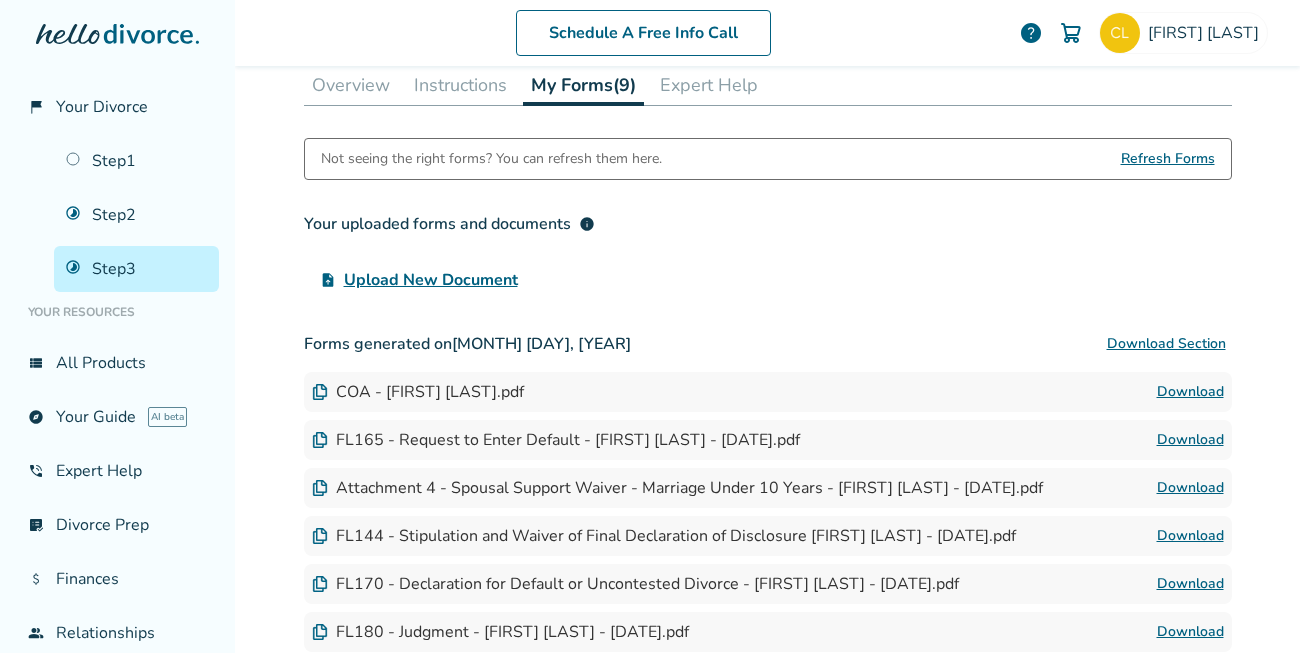 scroll, scrollTop: 526, scrollLeft: 0, axis: vertical 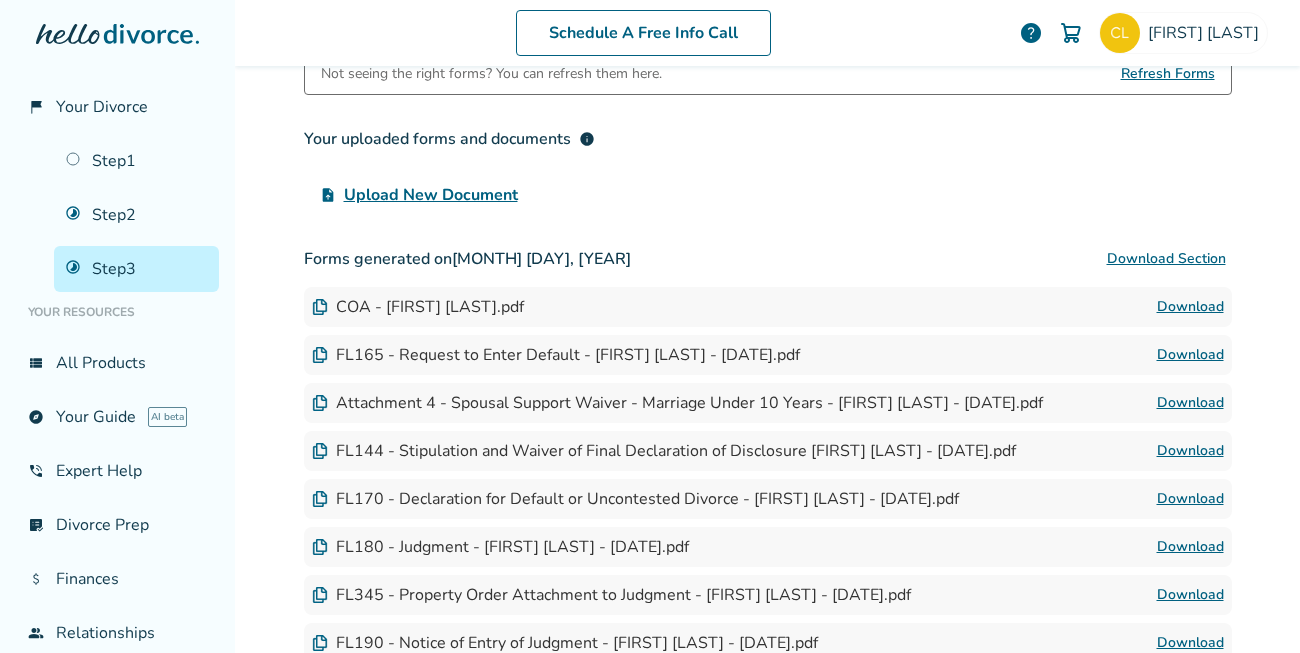 click on "Download" at bounding box center [1190, 403] 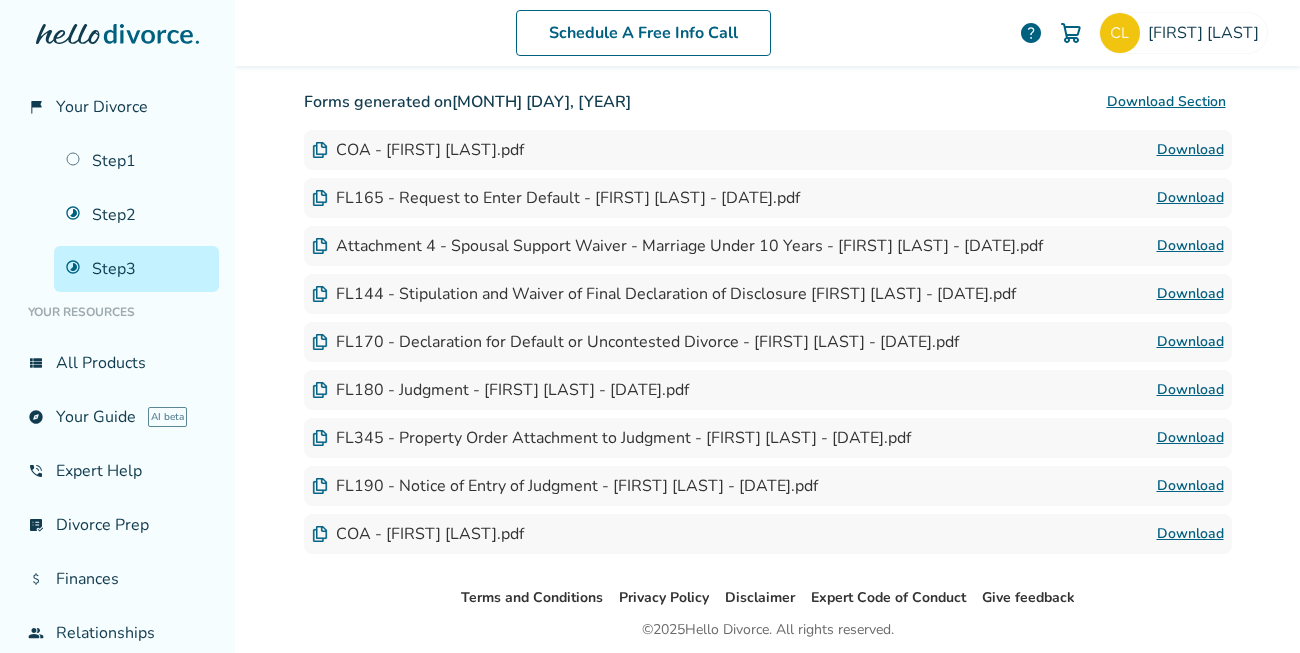 scroll, scrollTop: 684, scrollLeft: 0, axis: vertical 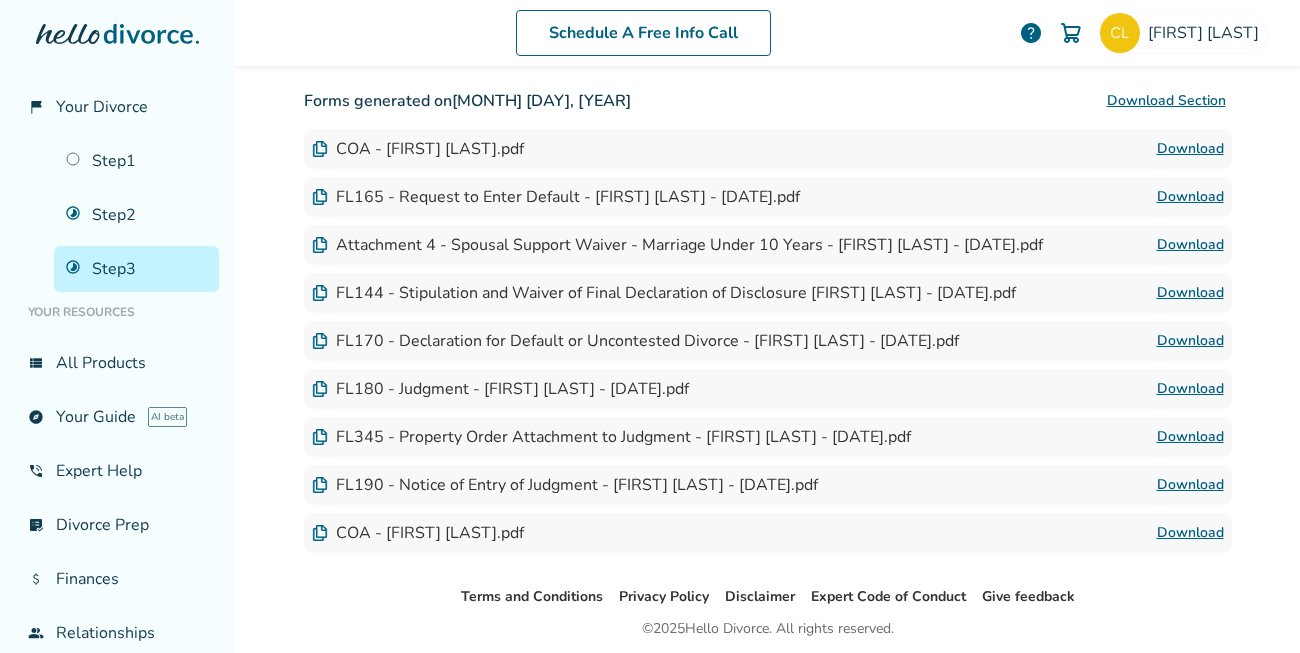 click on "Download" at bounding box center [1190, 437] 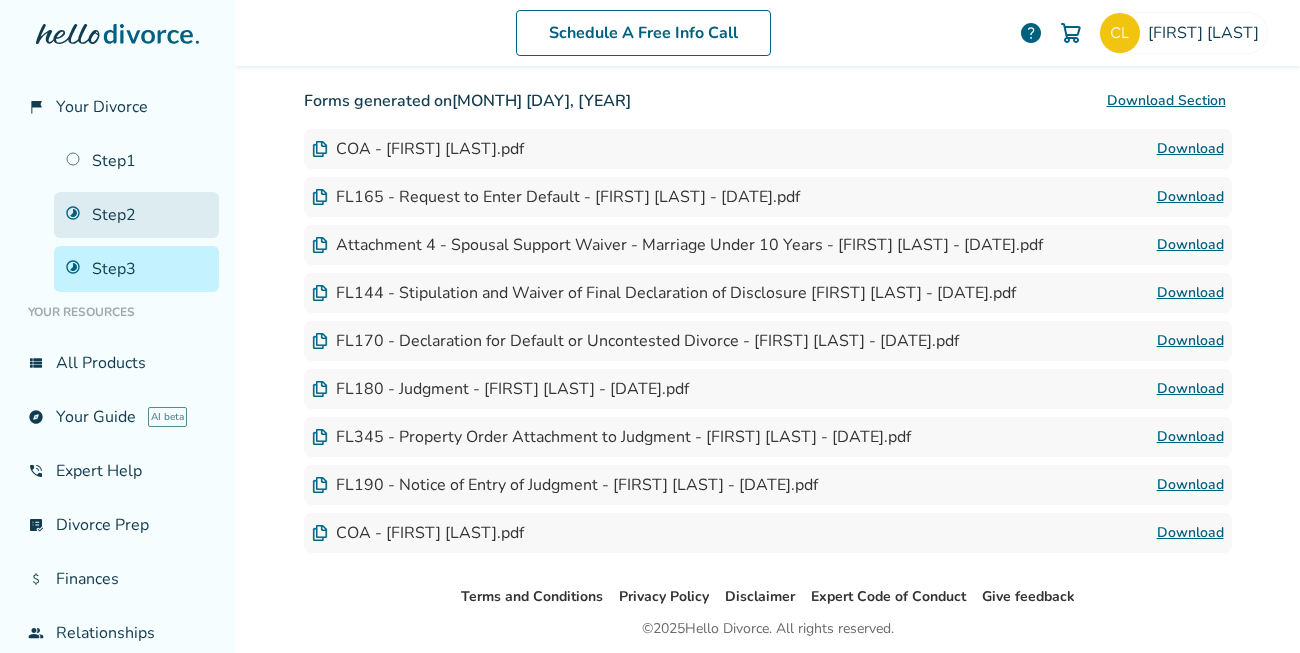 click on "Step  2" at bounding box center (136, 215) 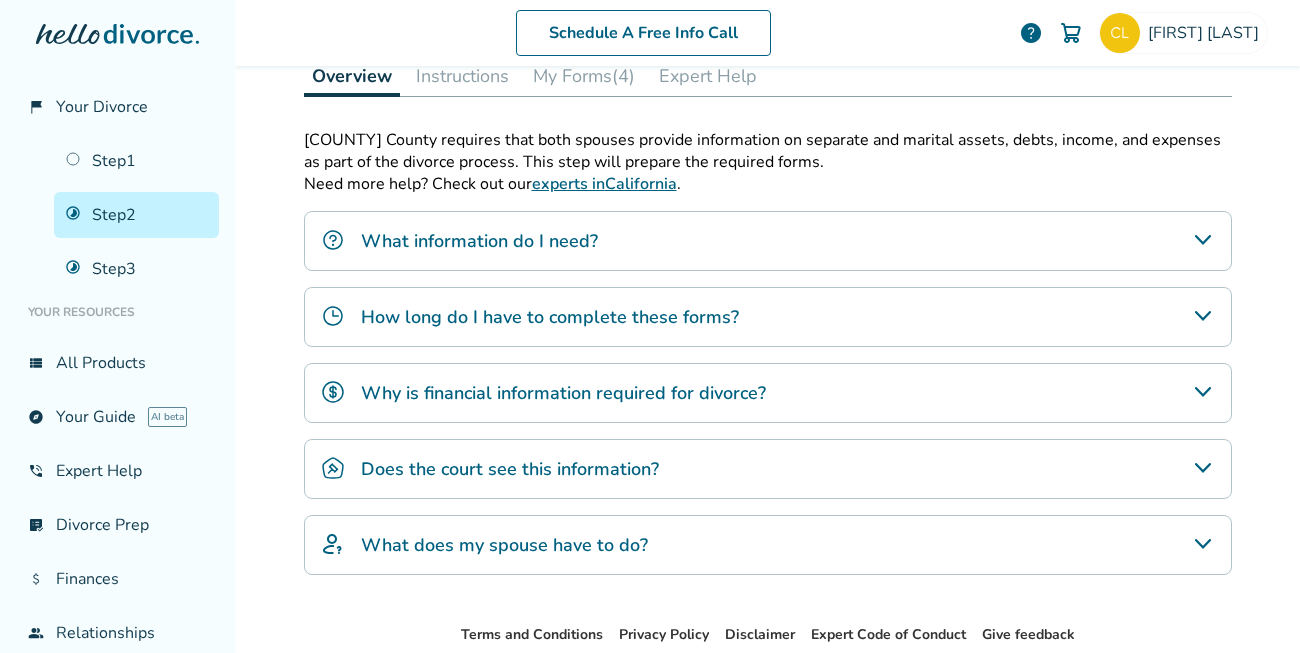 scroll, scrollTop: 597, scrollLeft: 0, axis: vertical 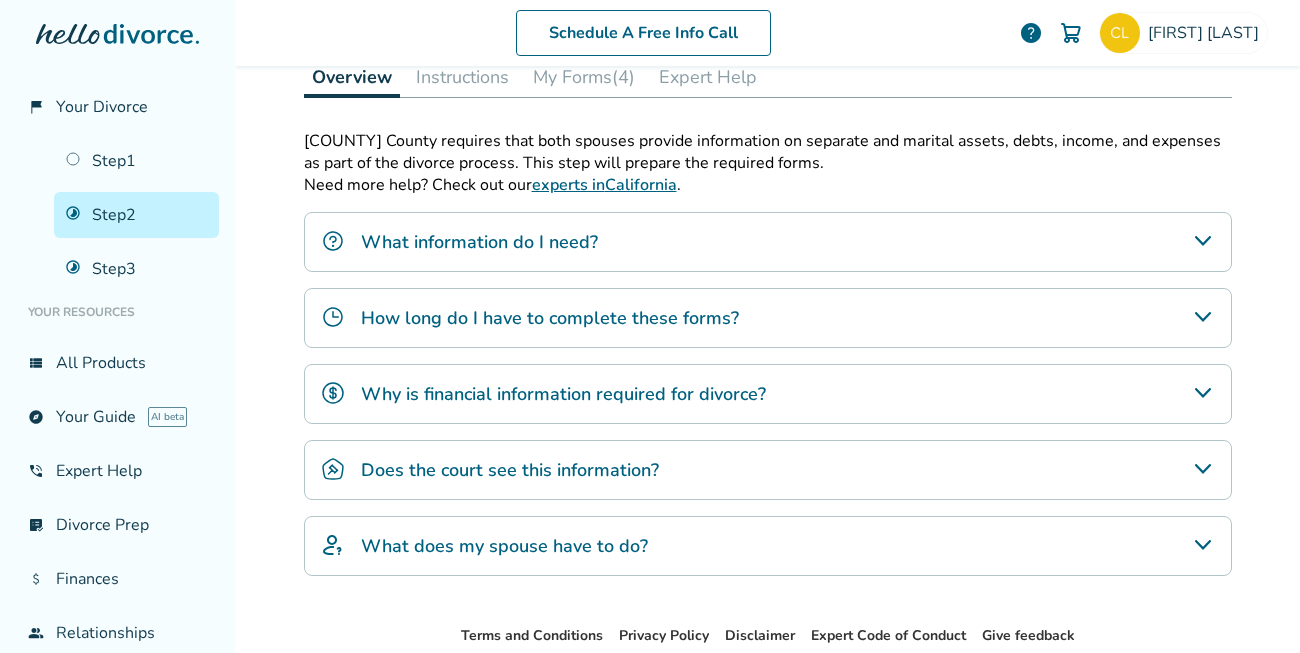 click on "How long do I have to complete these forms?" at bounding box center (550, 318) 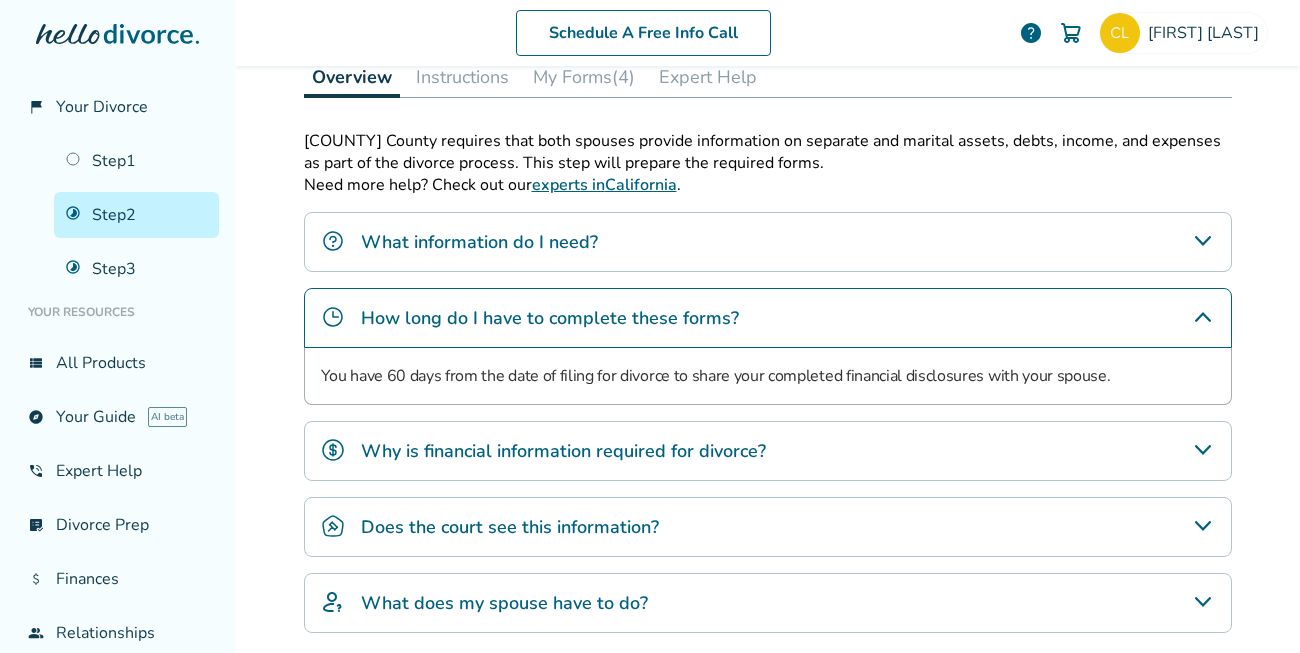 scroll, scrollTop: 478, scrollLeft: 0, axis: vertical 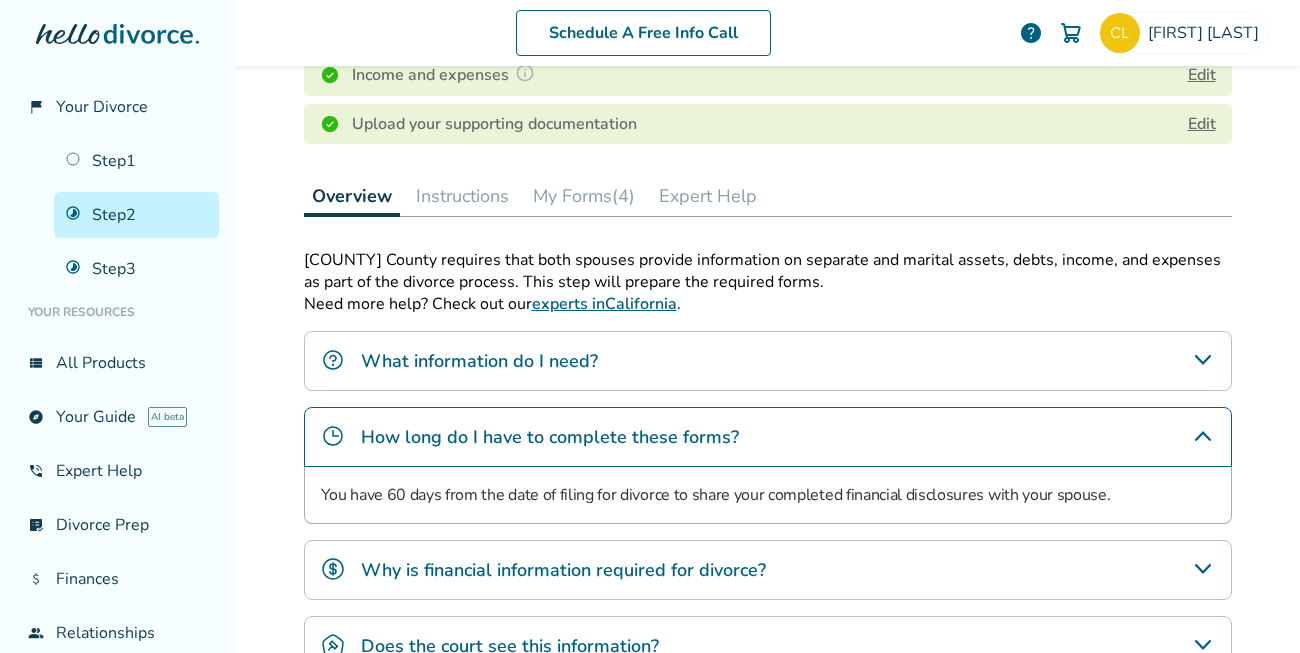 click on "Instructions" at bounding box center [462, 196] 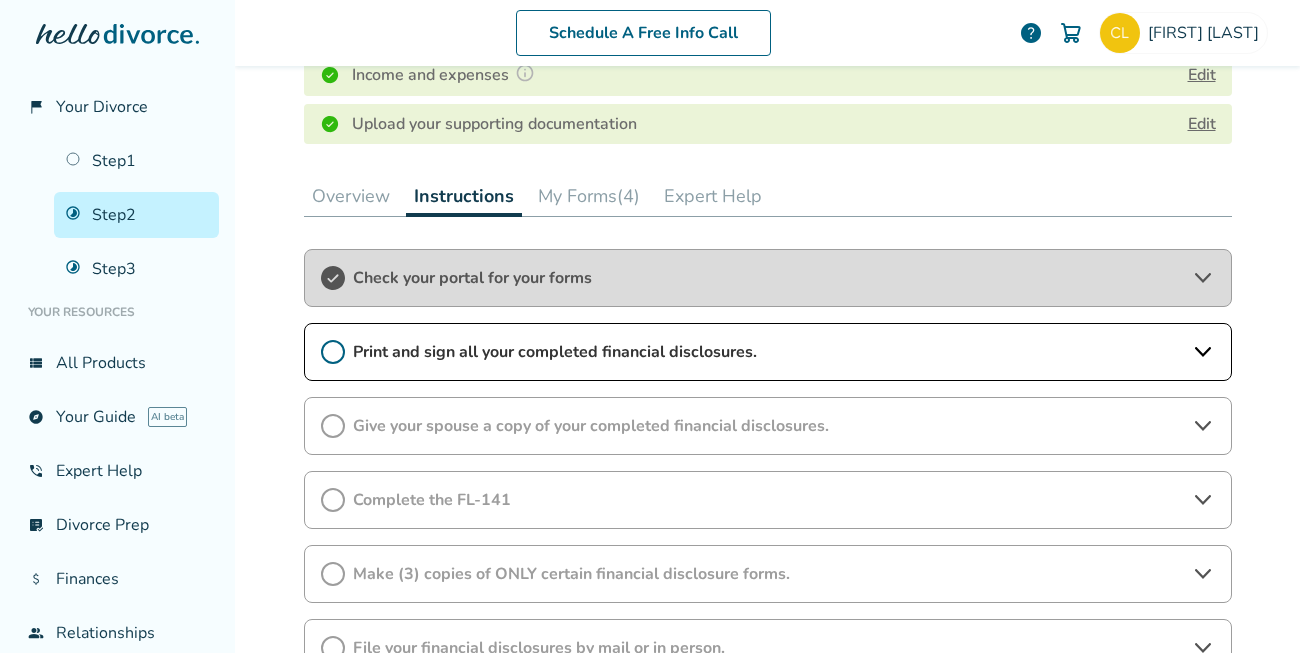 scroll, scrollTop: 563, scrollLeft: 0, axis: vertical 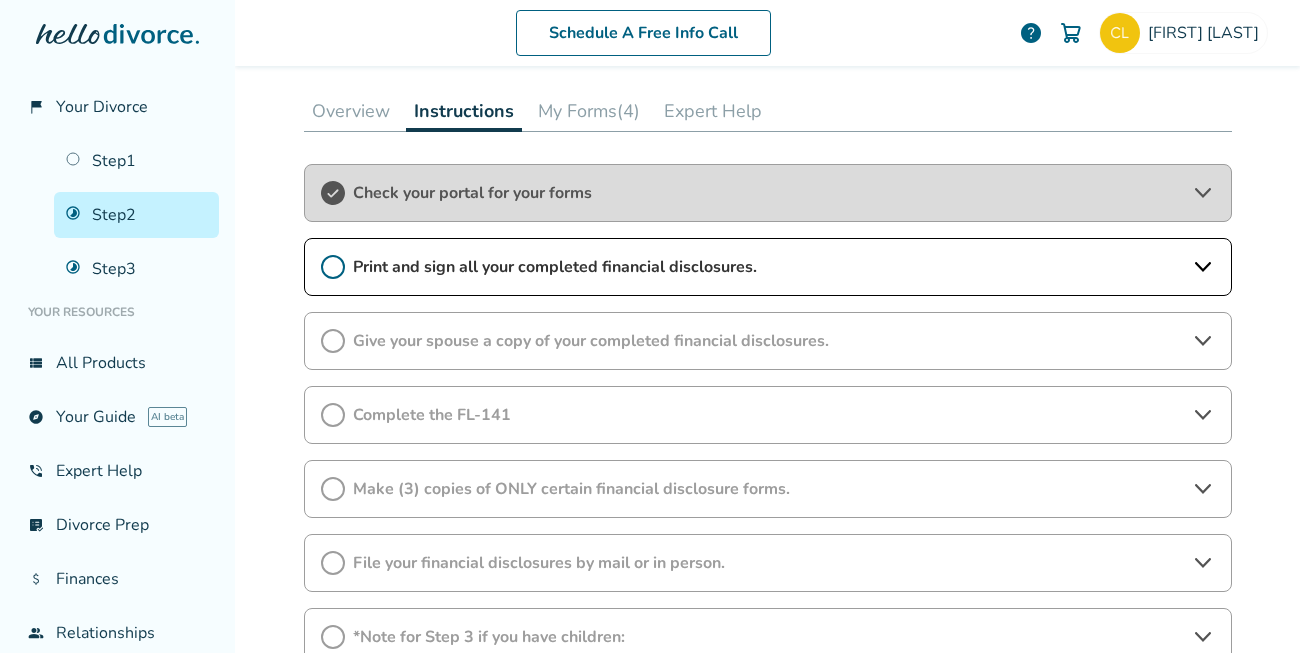 click on "Print and sign all your completed financial disclosures." at bounding box center (768, 267) 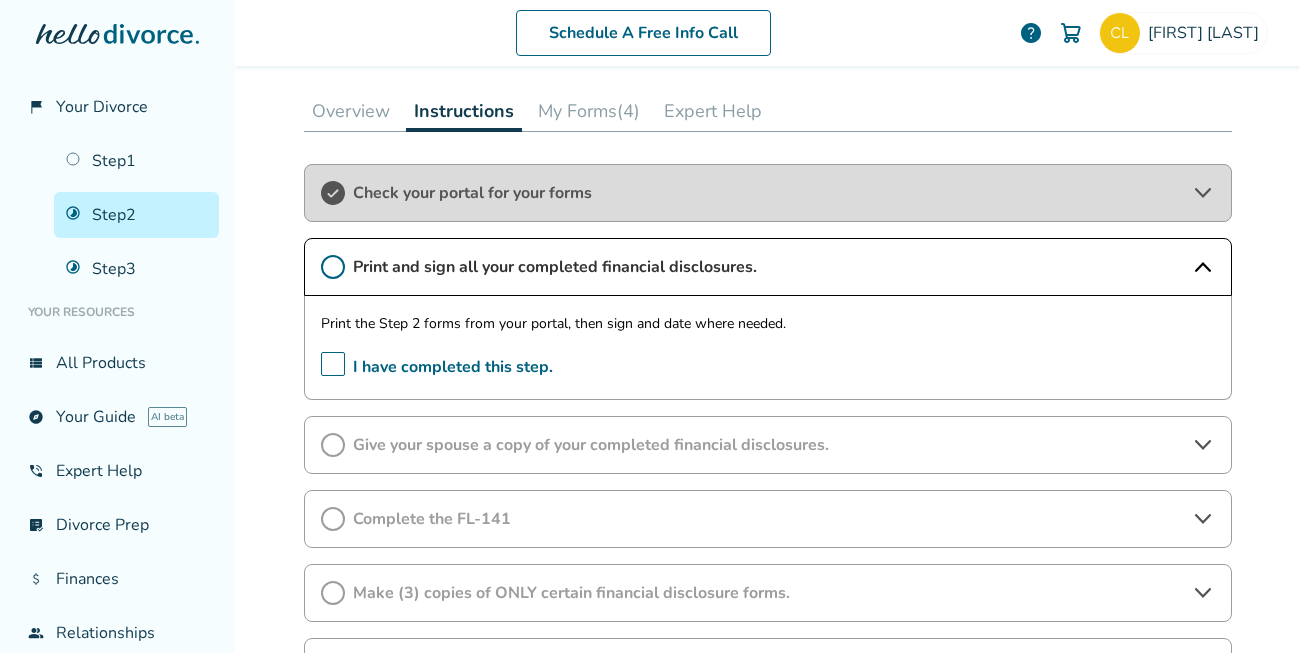 click on "My Forms  (4)" at bounding box center [589, 111] 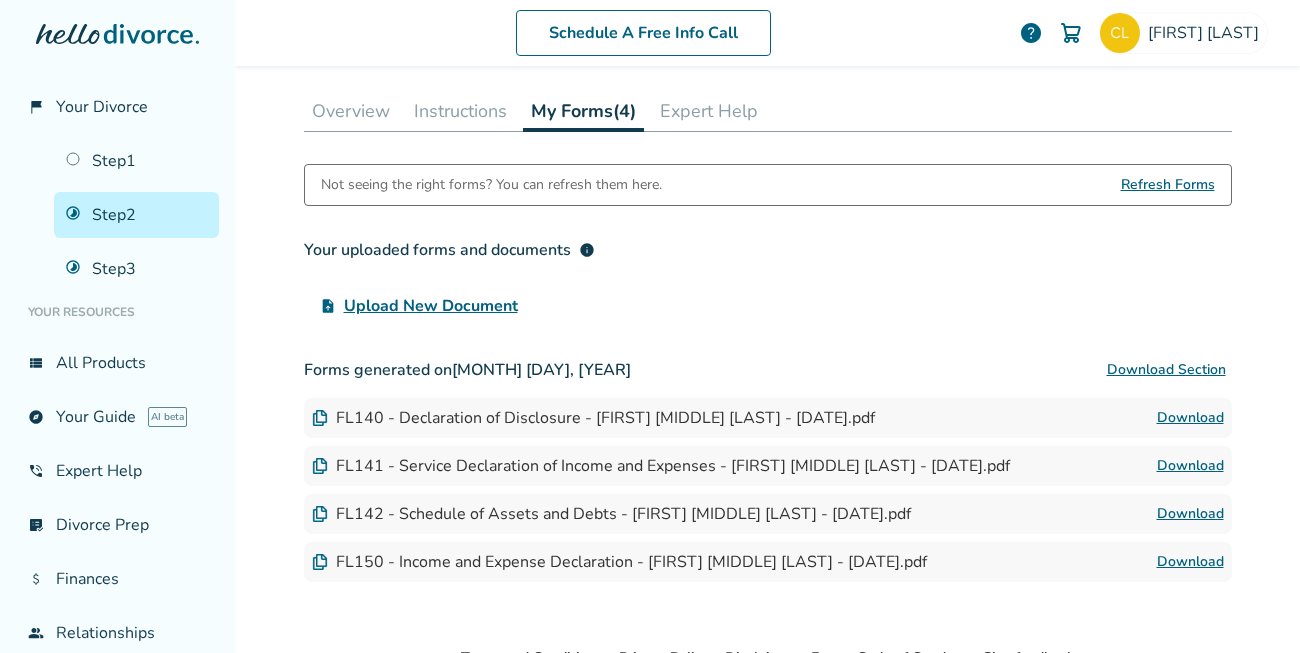 click on "Instructions" at bounding box center (460, 111) 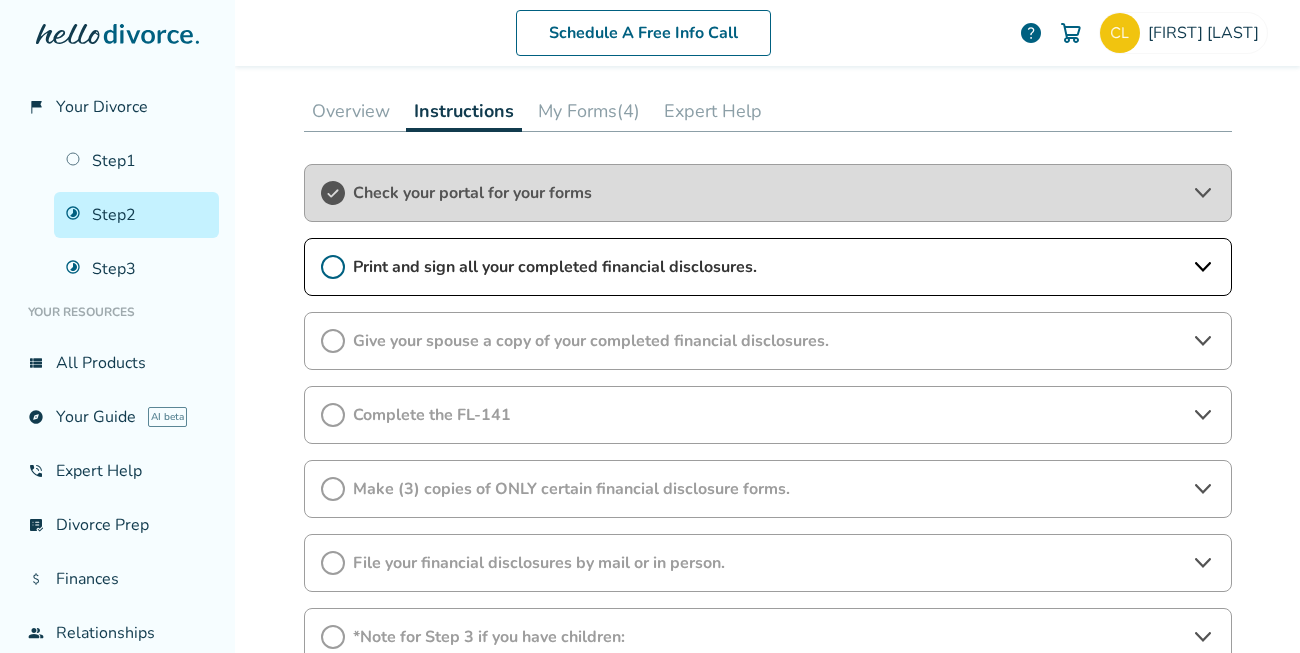 click on "Give your spouse a copy of your completed financial disclosures." at bounding box center (768, 341) 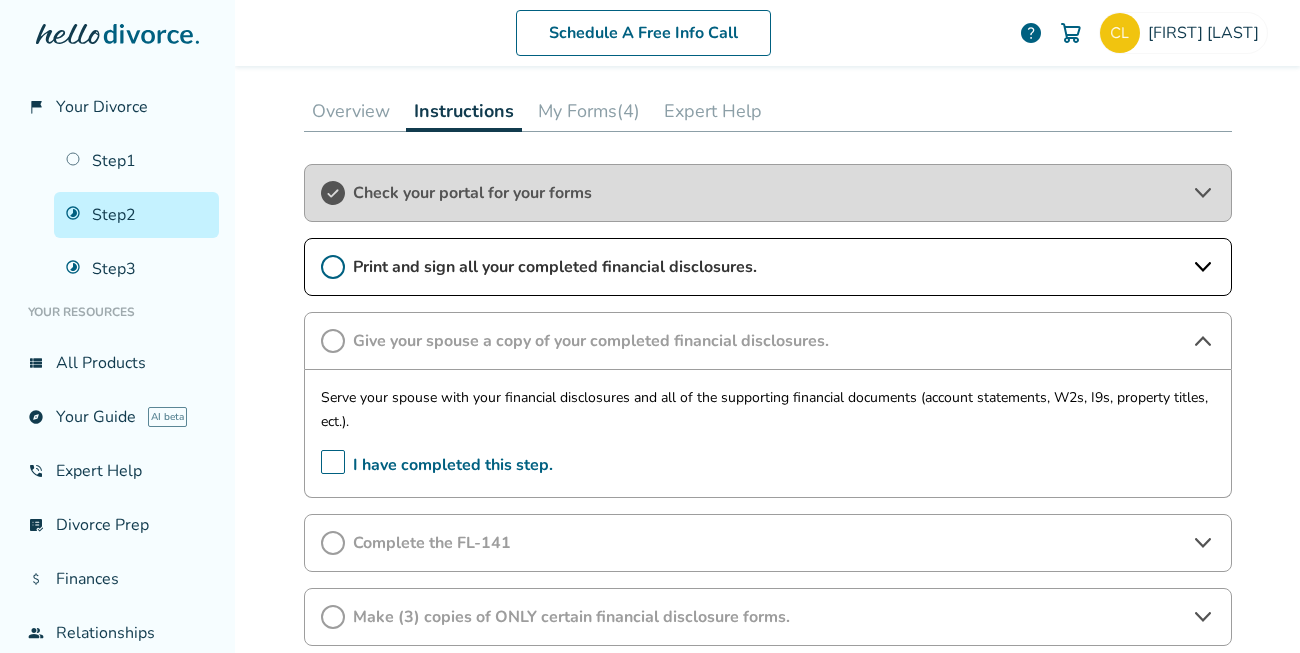 click on "Print and sign all your completed financial disclosures." at bounding box center [768, 267] 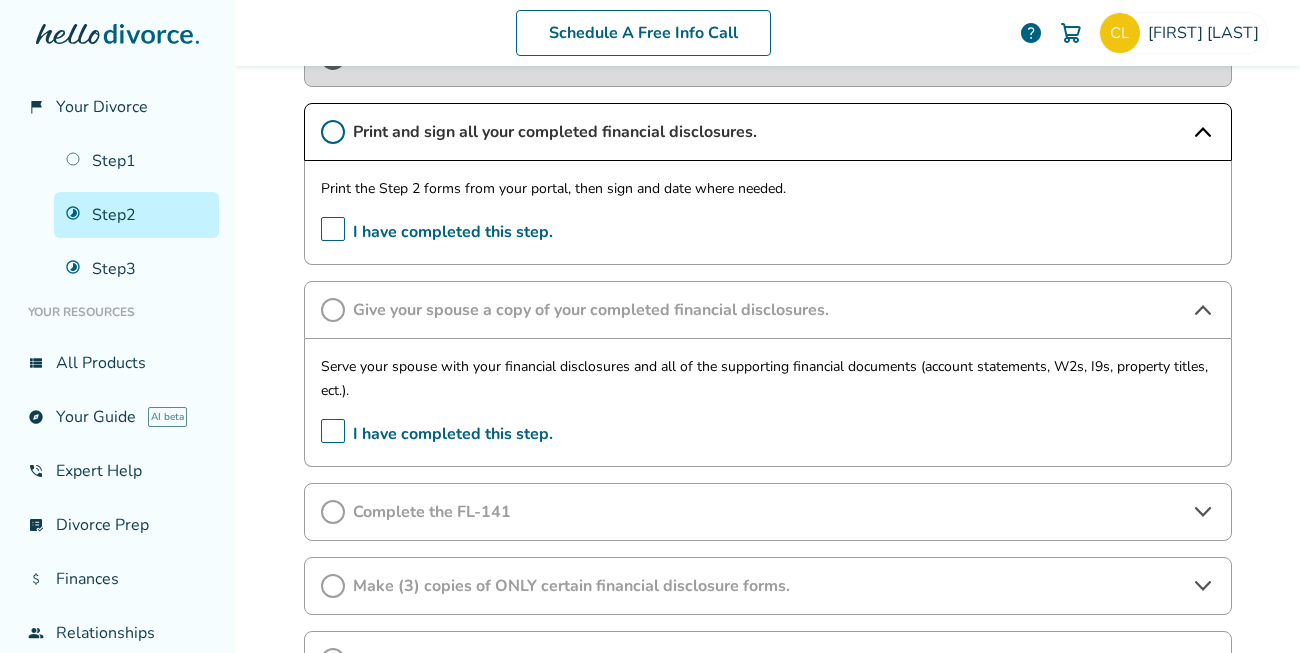 scroll, scrollTop: 769, scrollLeft: 0, axis: vertical 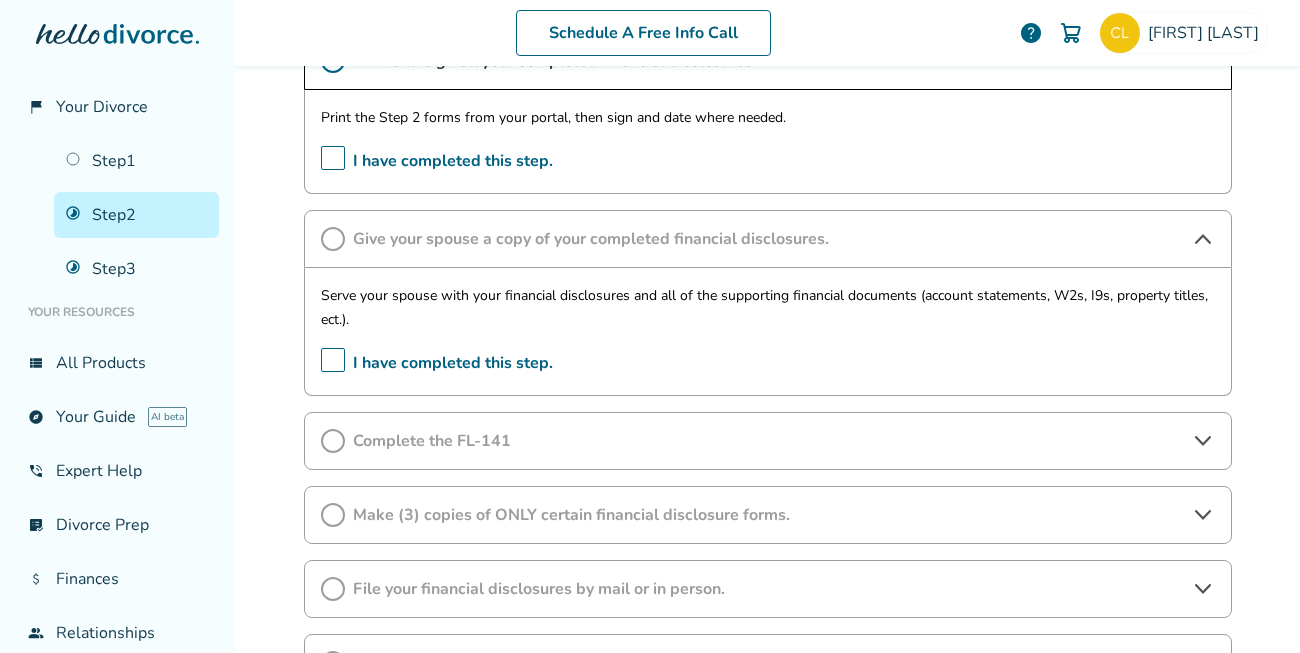 click on "Complete the FL-141" at bounding box center (768, 441) 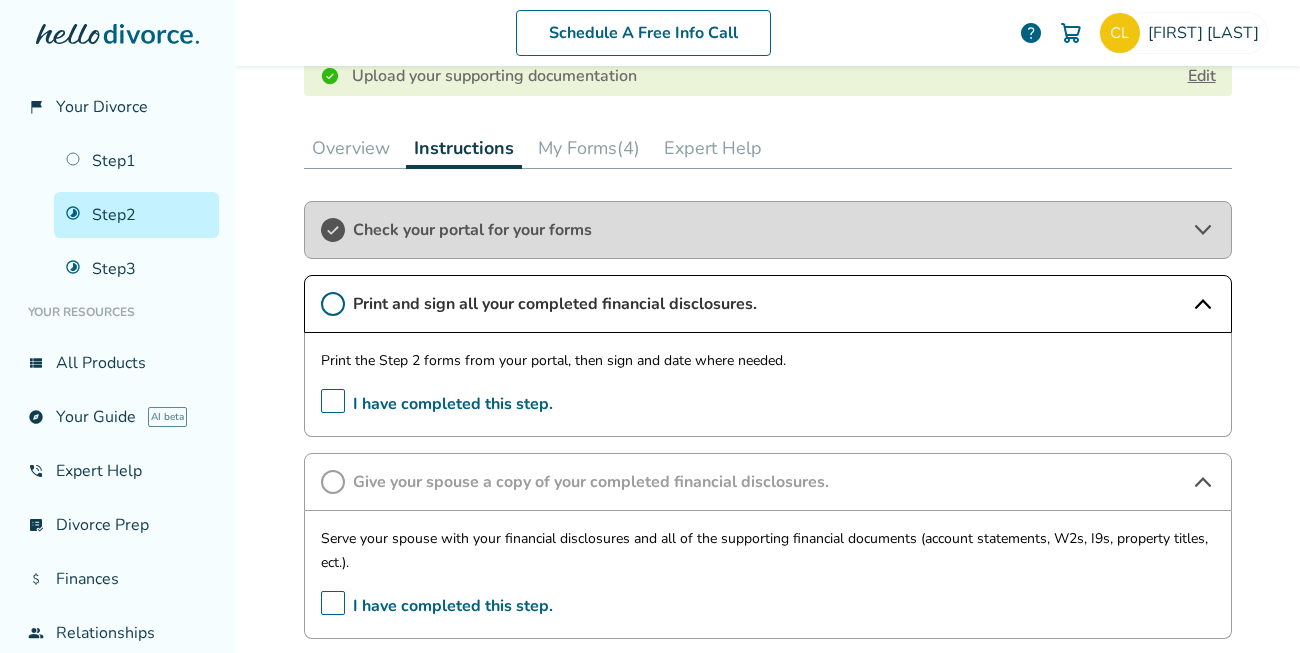 scroll, scrollTop: 515, scrollLeft: 0, axis: vertical 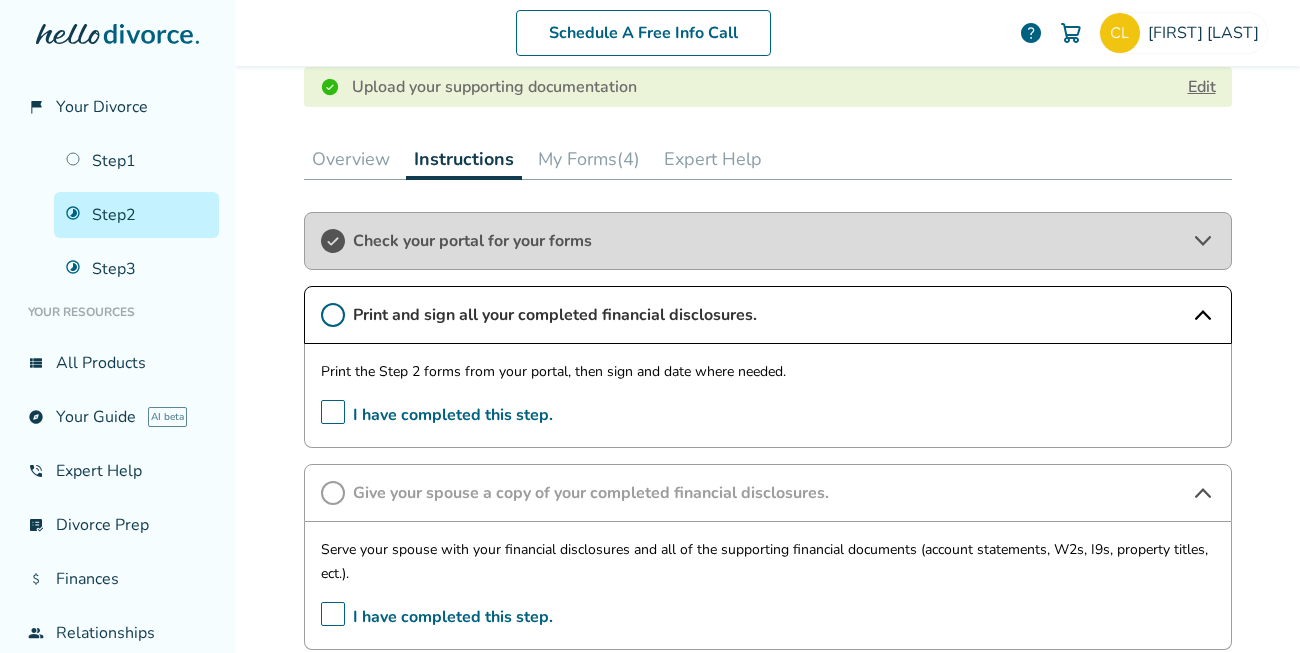 click on "My Forms  (4)" at bounding box center [589, 159] 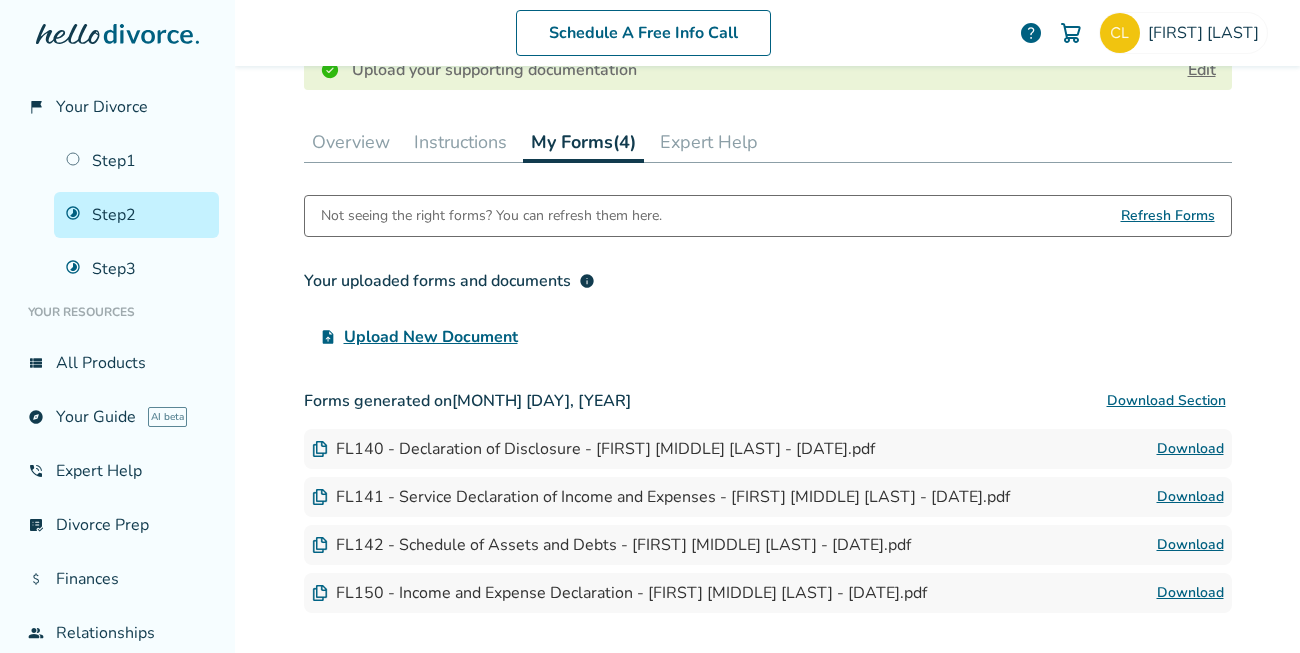 scroll, scrollTop: 536, scrollLeft: 0, axis: vertical 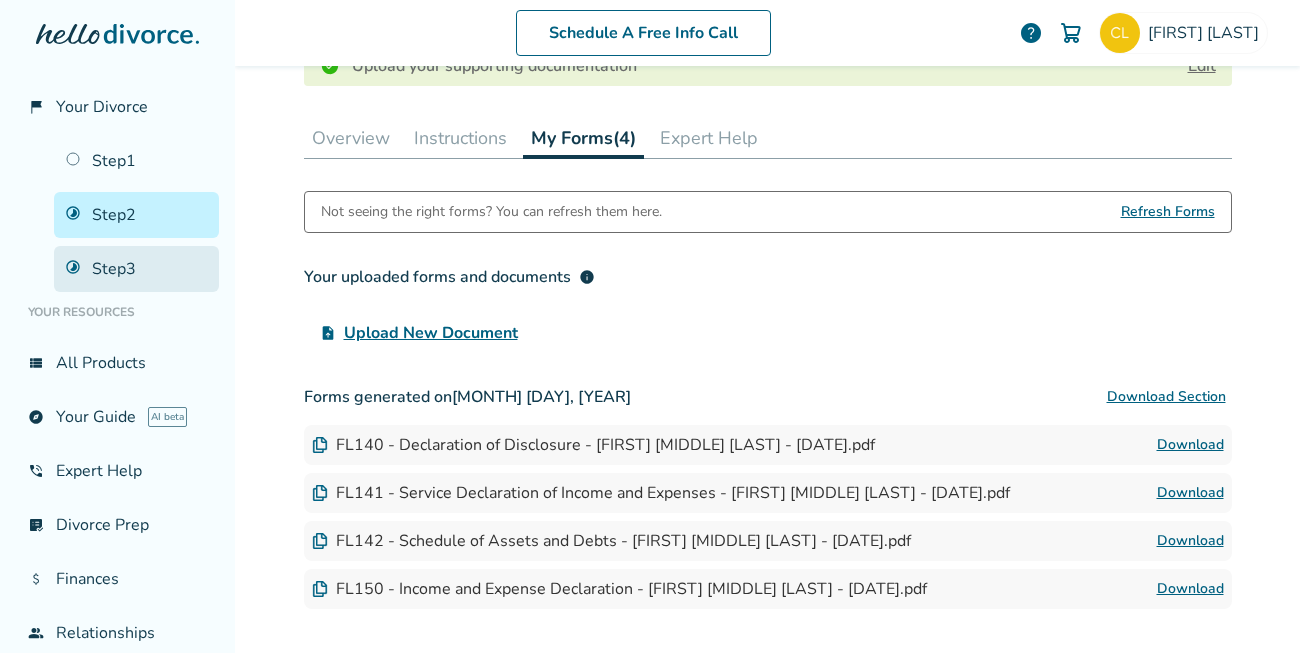 click on "Step  3" at bounding box center (136, 269) 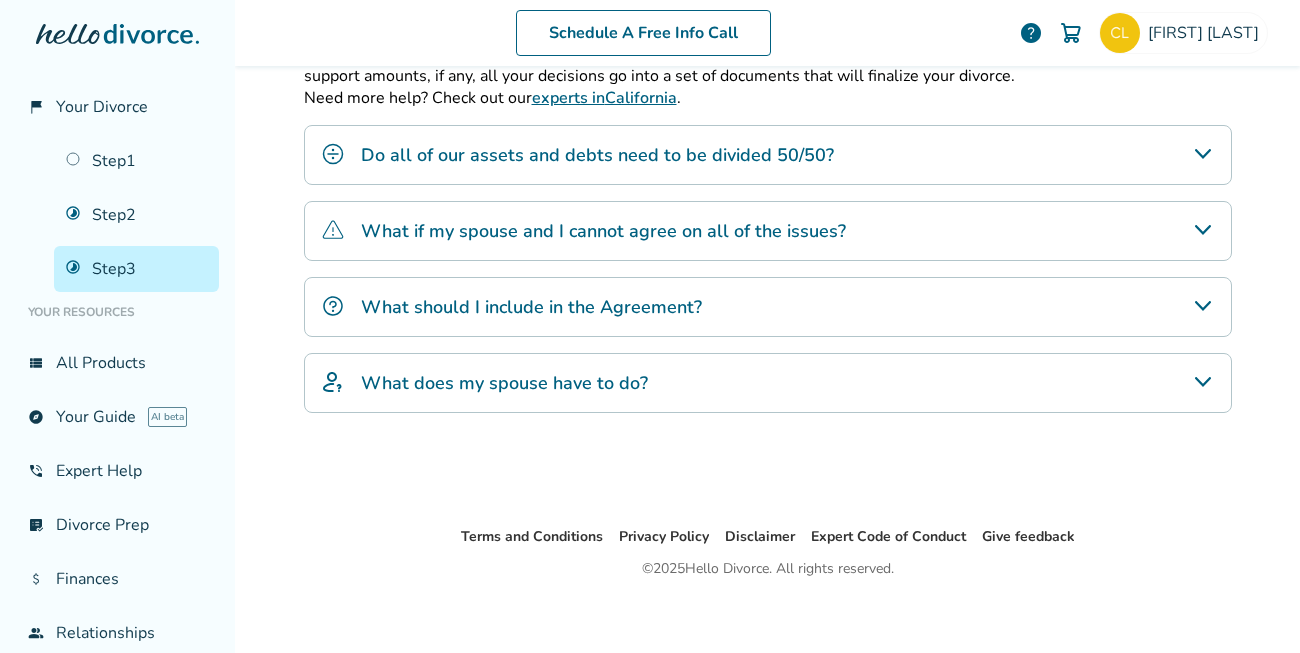 scroll, scrollTop: 98, scrollLeft: 0, axis: vertical 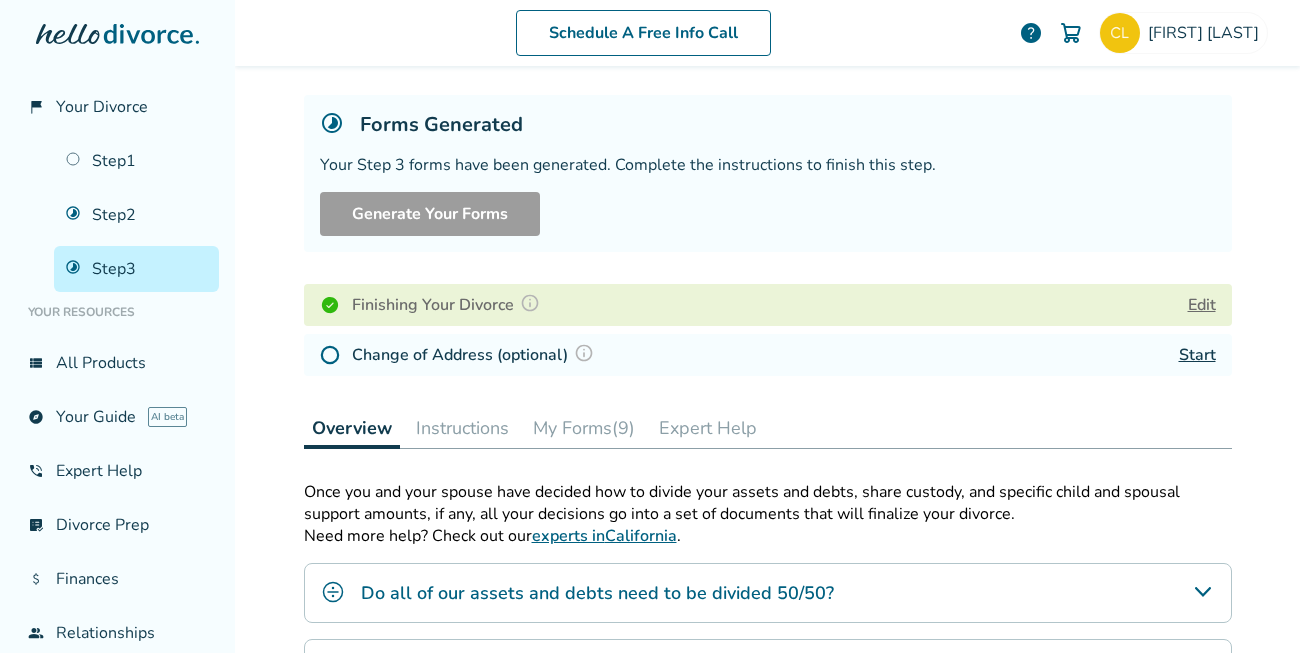 click on "My Forms (9)" at bounding box center [584, 428] 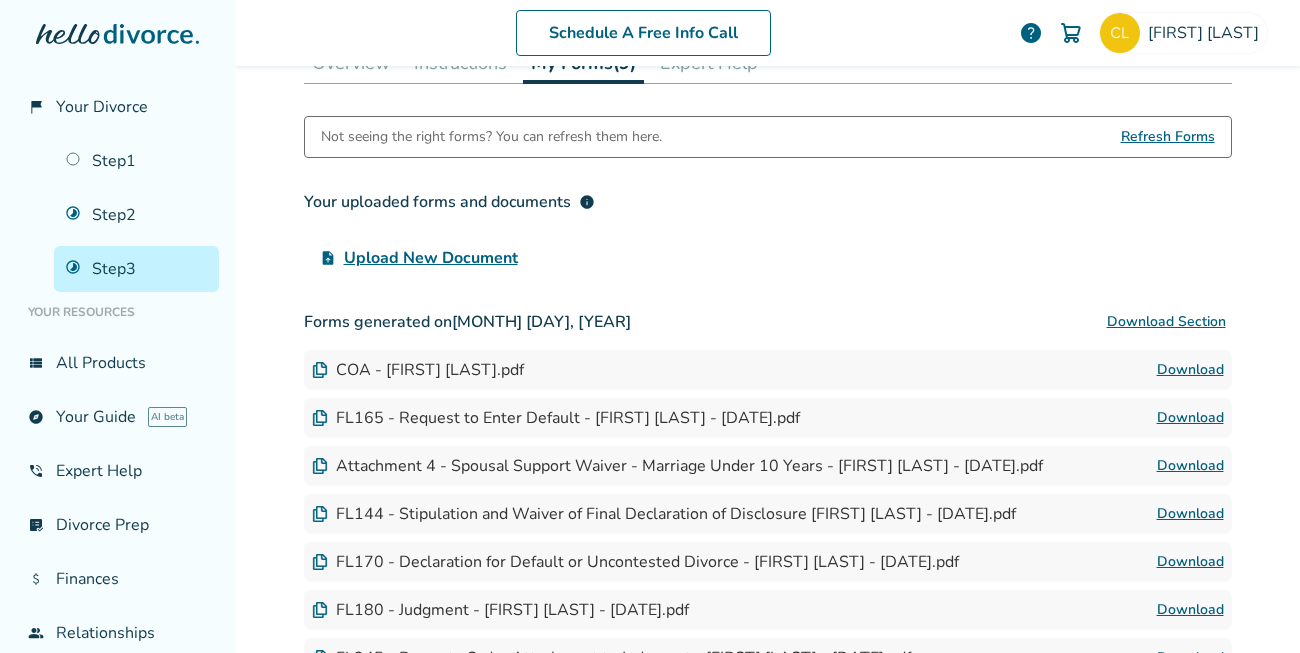 scroll, scrollTop: 440, scrollLeft: 0, axis: vertical 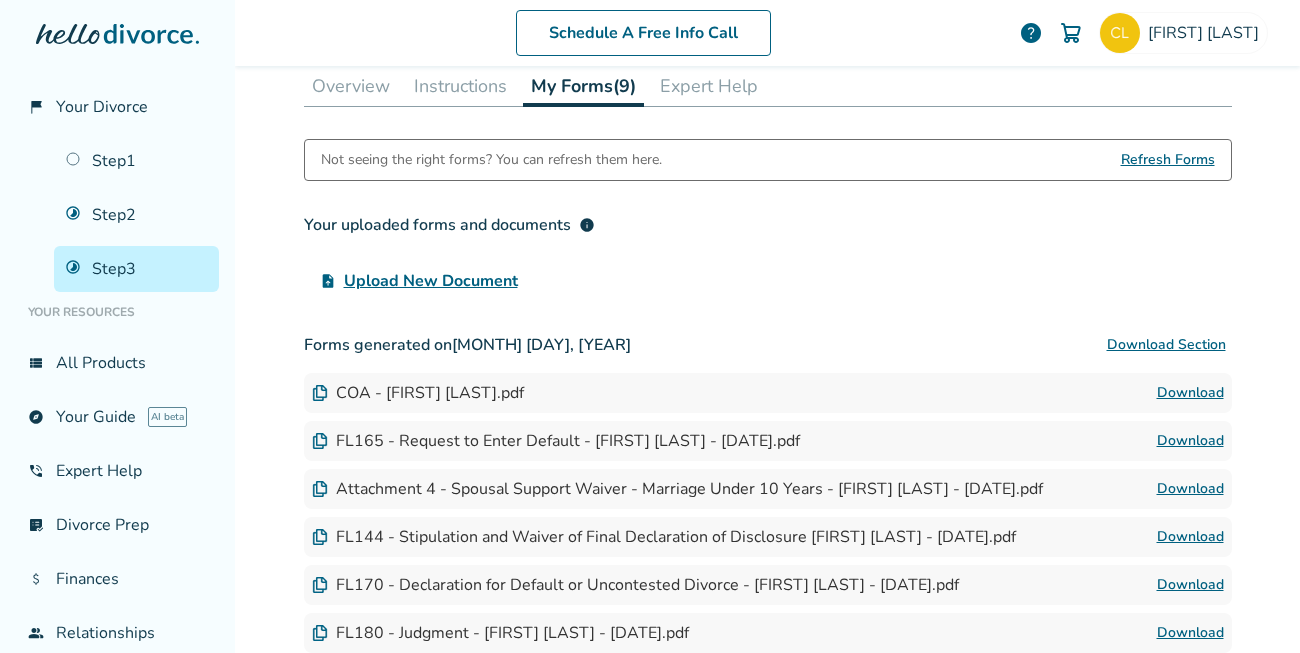 click on "Instructions" at bounding box center [460, 86] 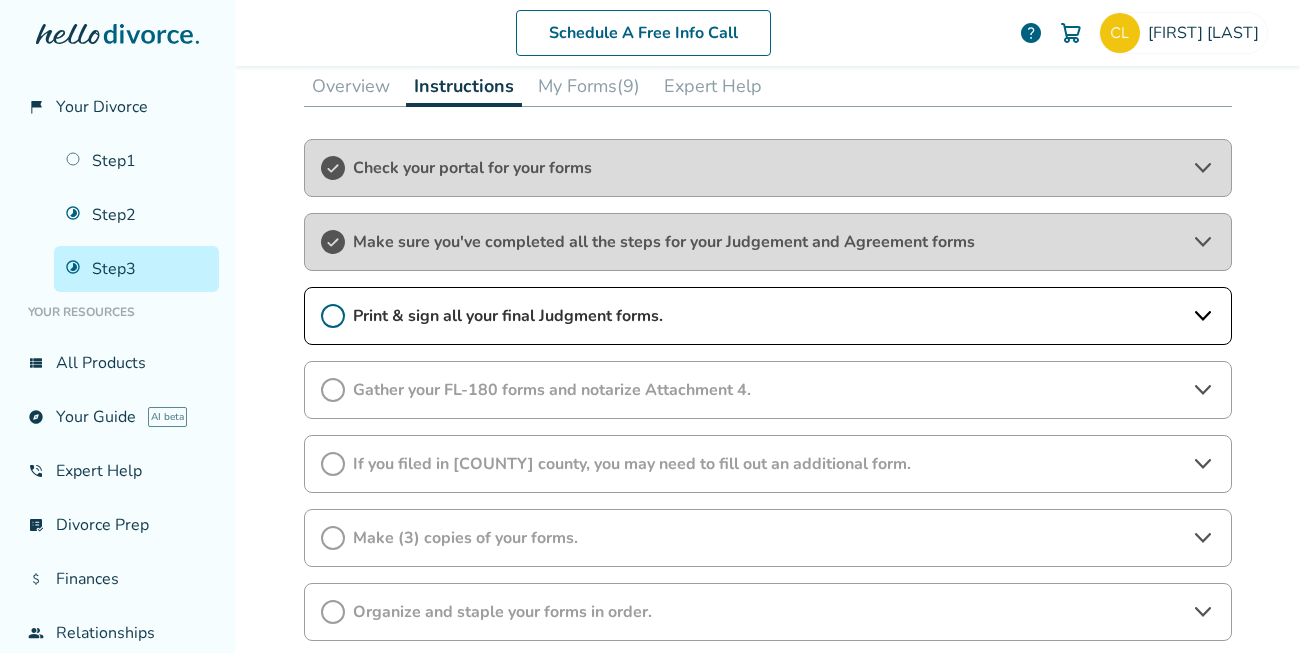 click on "Print & sign all your final Judgment forms." at bounding box center [768, 316] 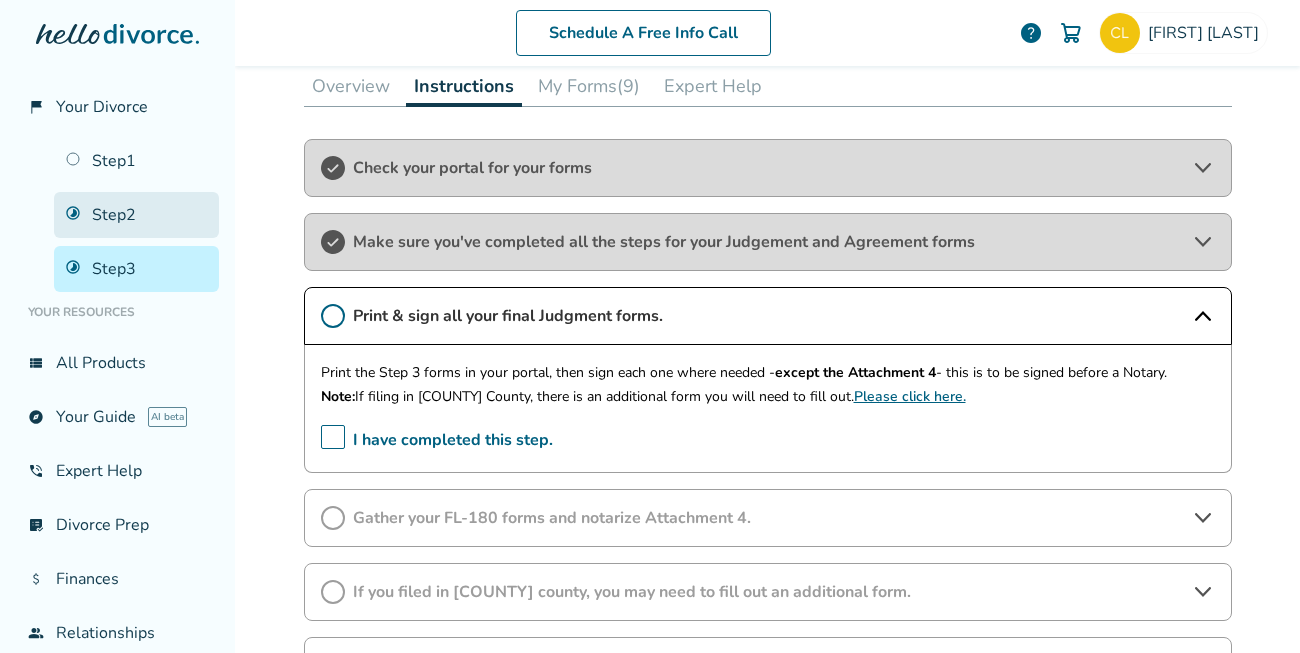 click on "Step  2" at bounding box center (136, 215) 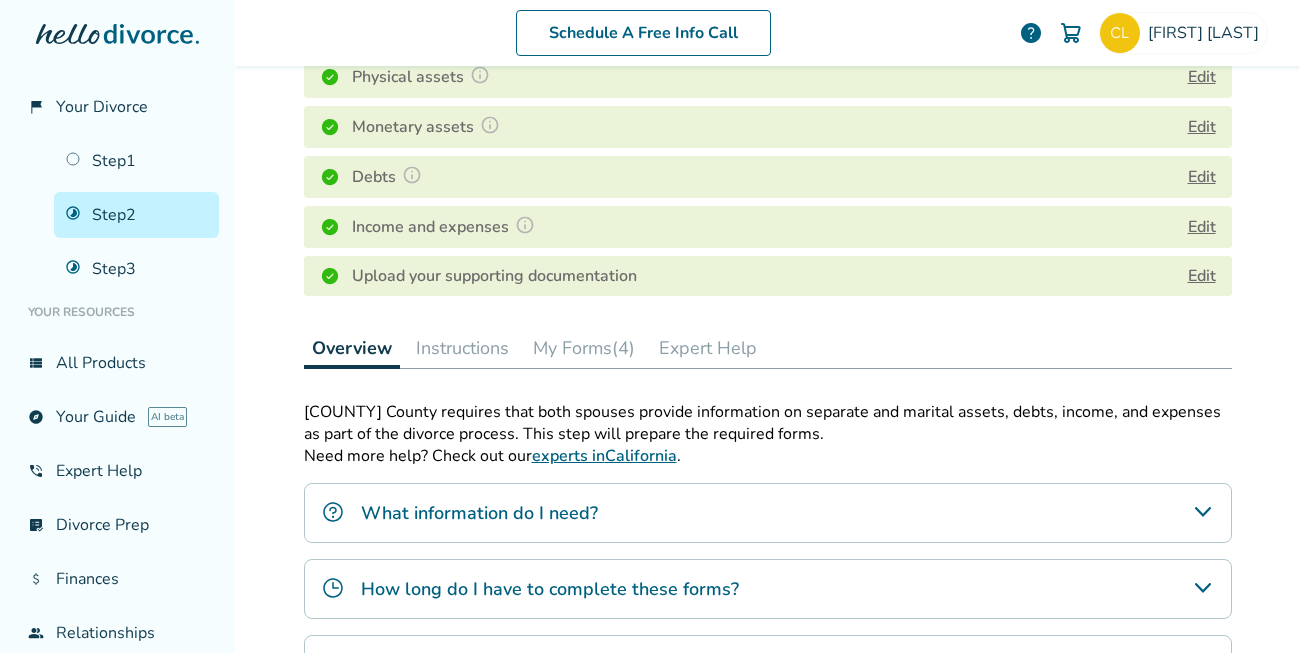 scroll, scrollTop: 428, scrollLeft: 0, axis: vertical 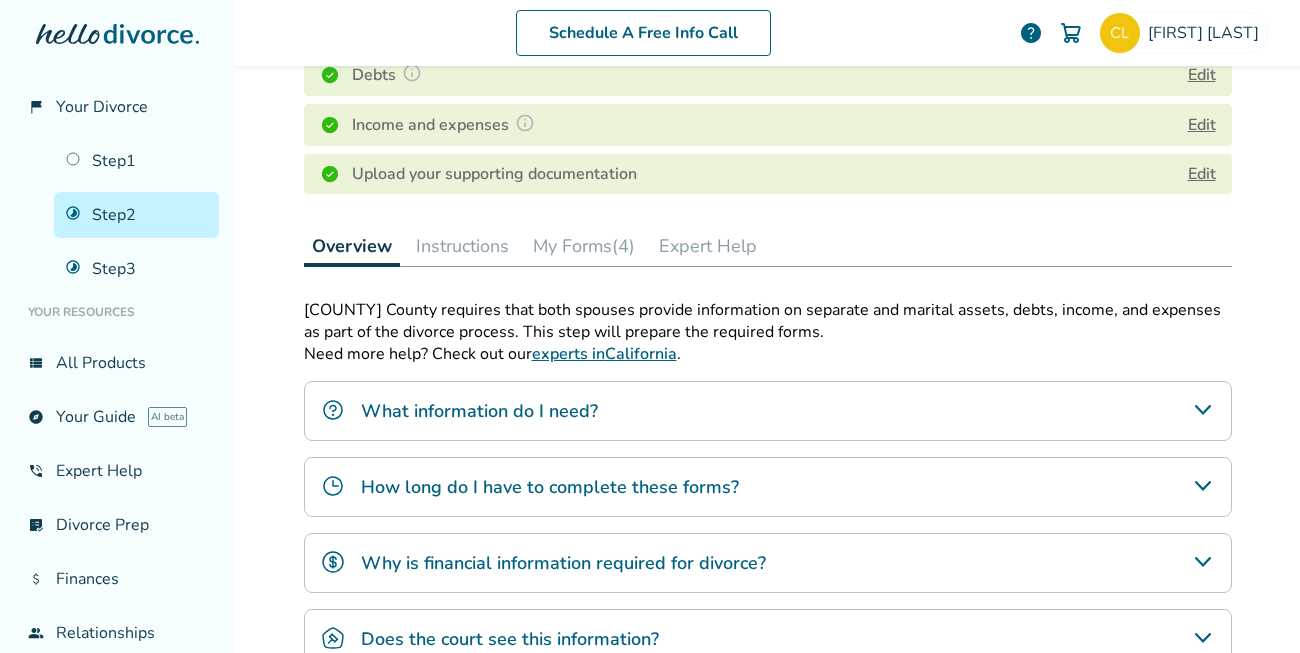 click on "Instructions" at bounding box center [462, 246] 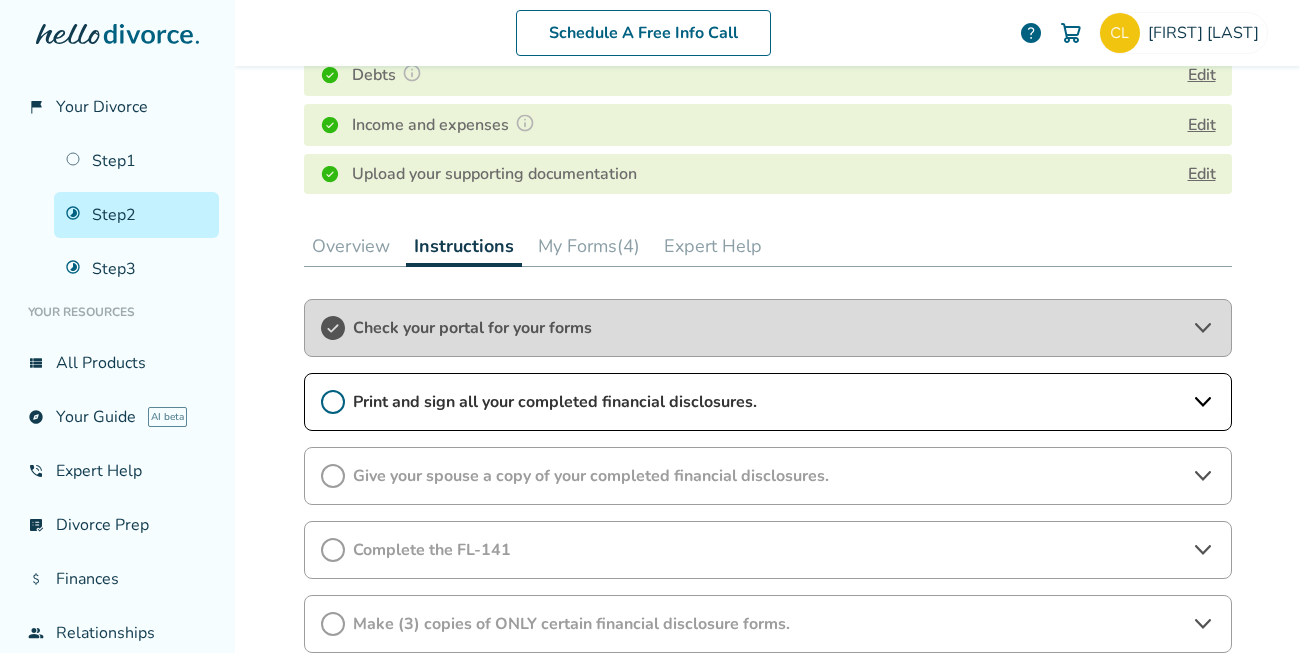 scroll, scrollTop: 526, scrollLeft: 0, axis: vertical 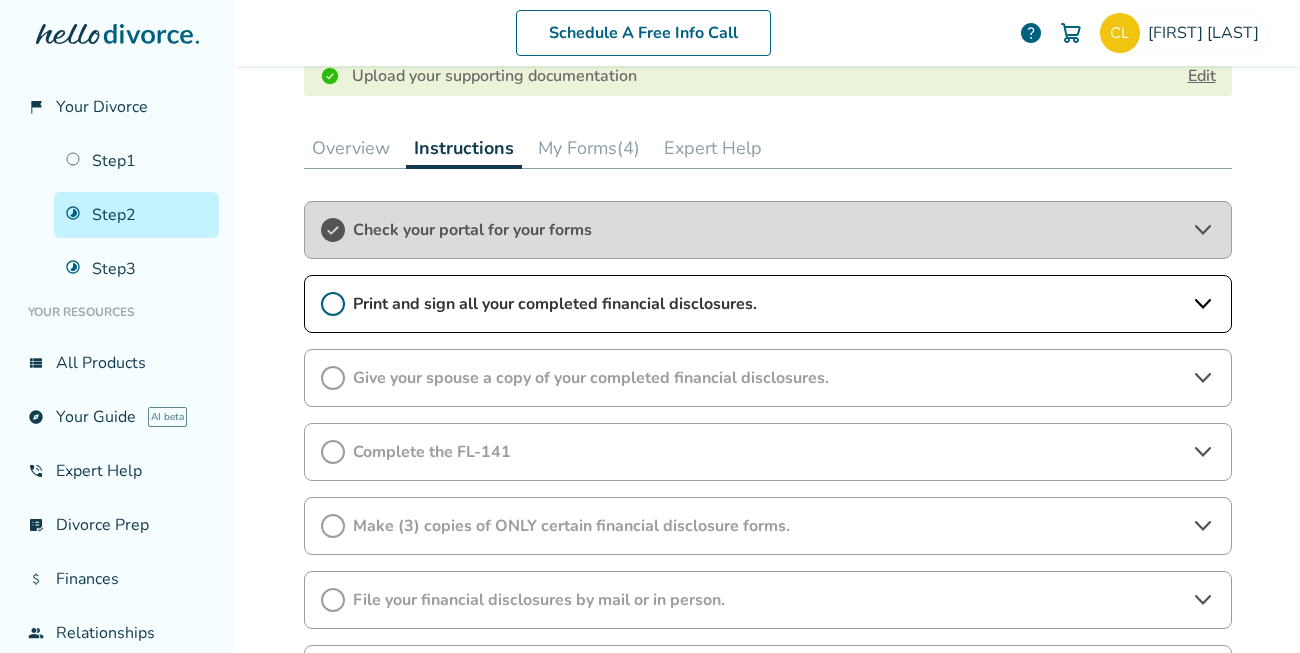 click on "Print and sign all your completed financial disclosures." at bounding box center (768, 304) 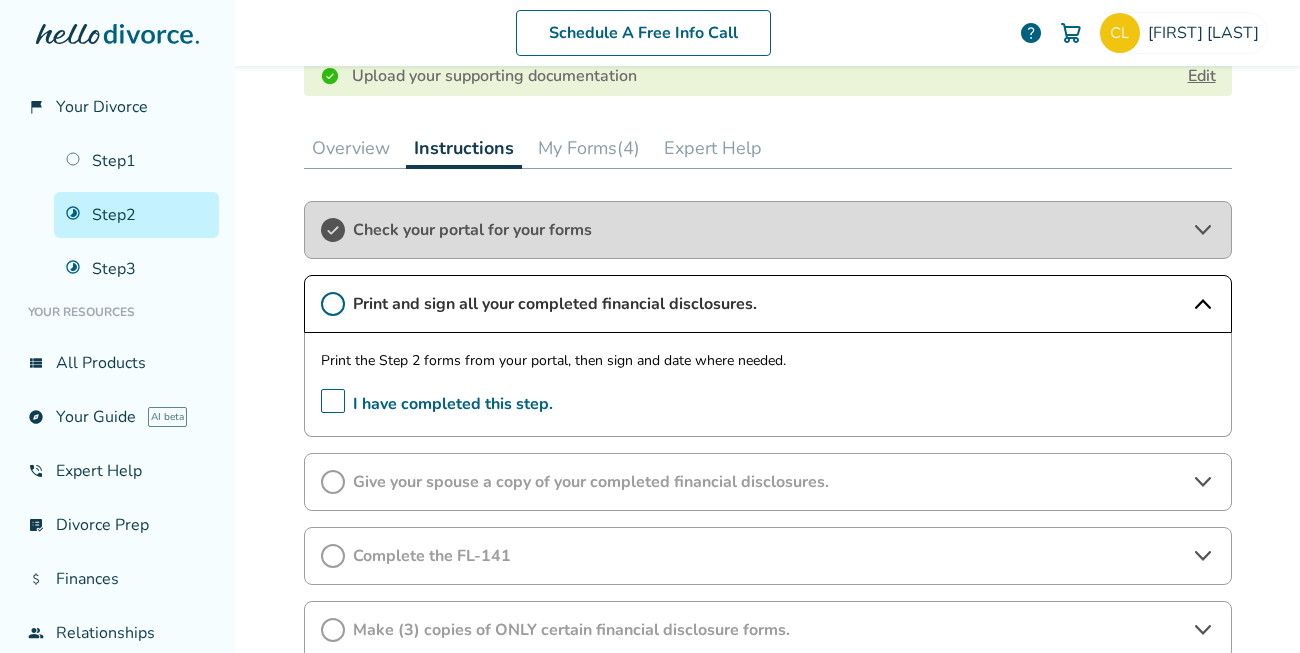 click on "Give your spouse a copy of your completed financial disclosures." at bounding box center (768, 482) 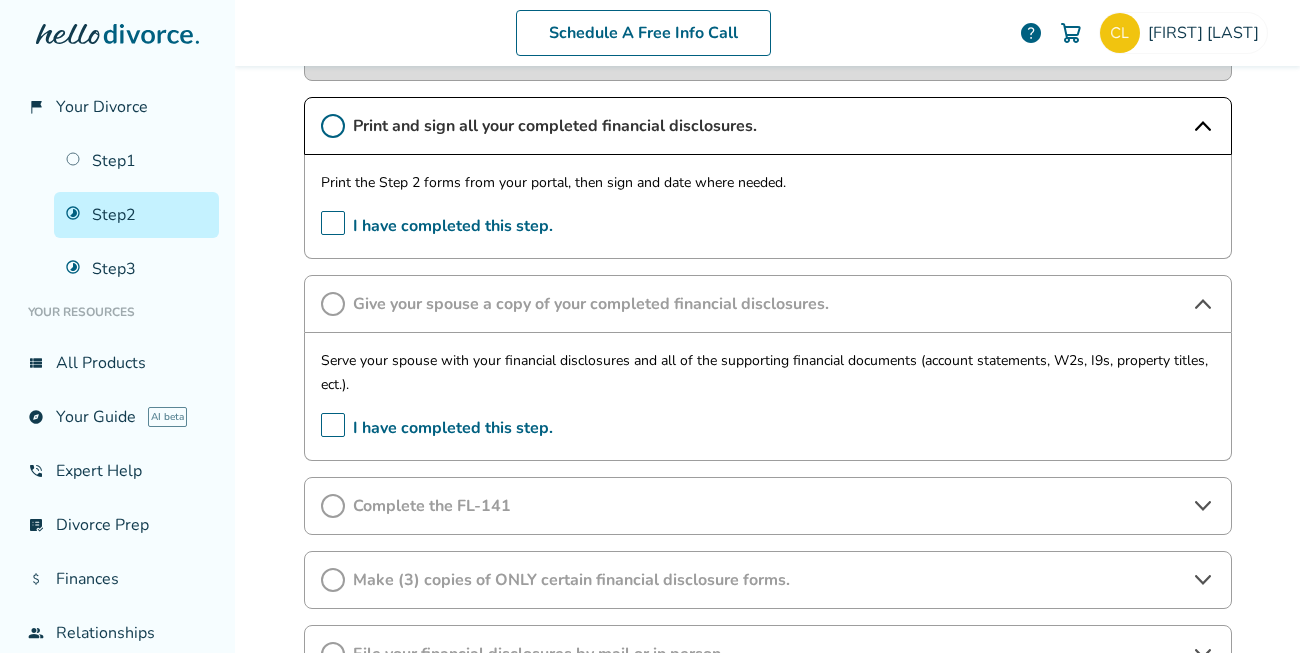 scroll, scrollTop: 733, scrollLeft: 0, axis: vertical 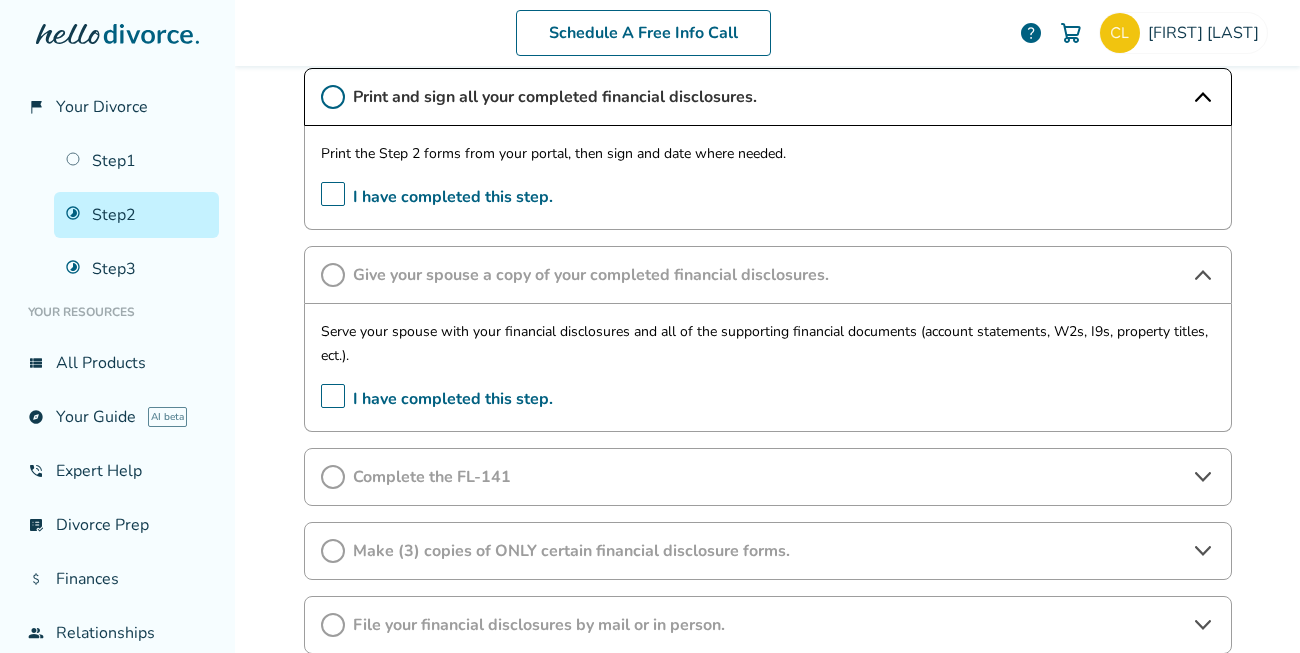 click on "Complete the FL-141" at bounding box center [768, 477] 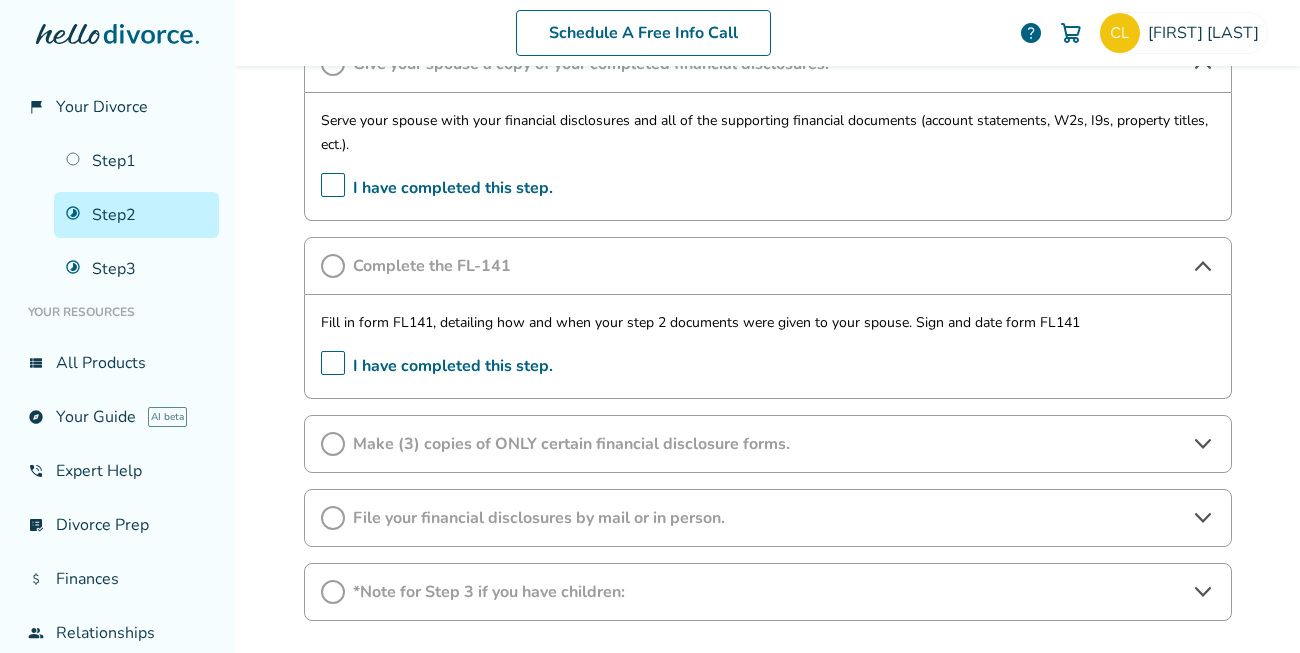 scroll, scrollTop: 948, scrollLeft: 0, axis: vertical 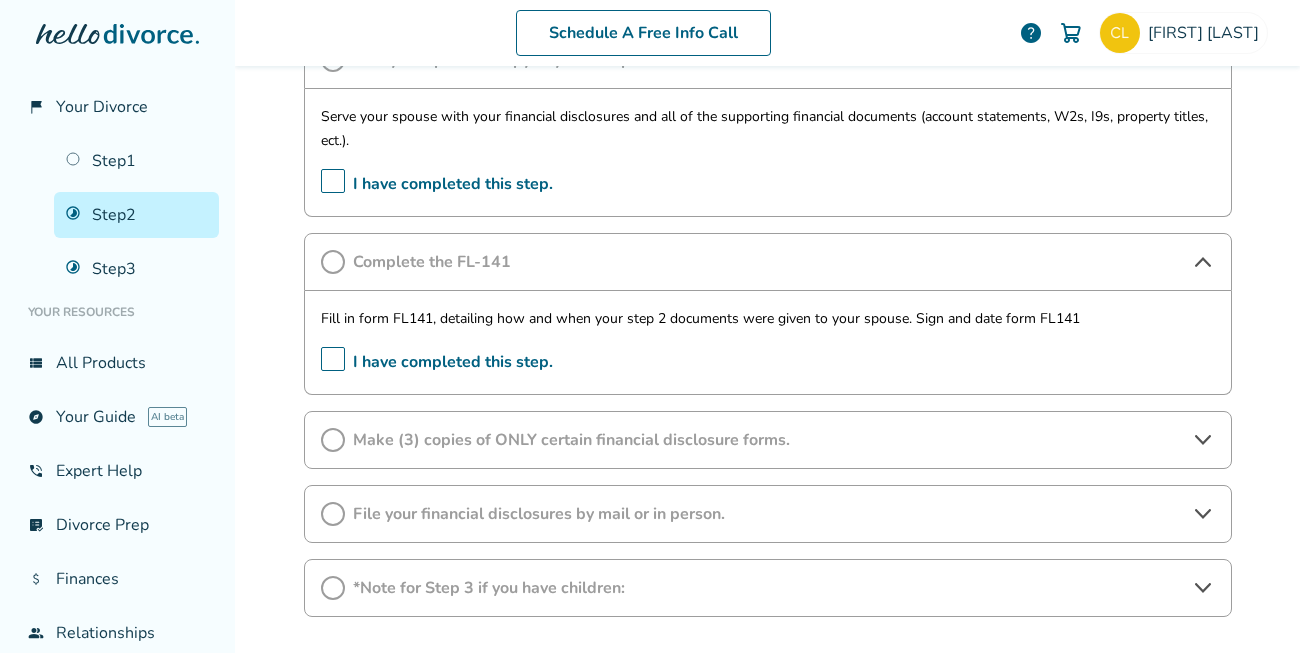 click on "Make (3) copies of ONLY certain financial disclosure forms." at bounding box center [768, 440] 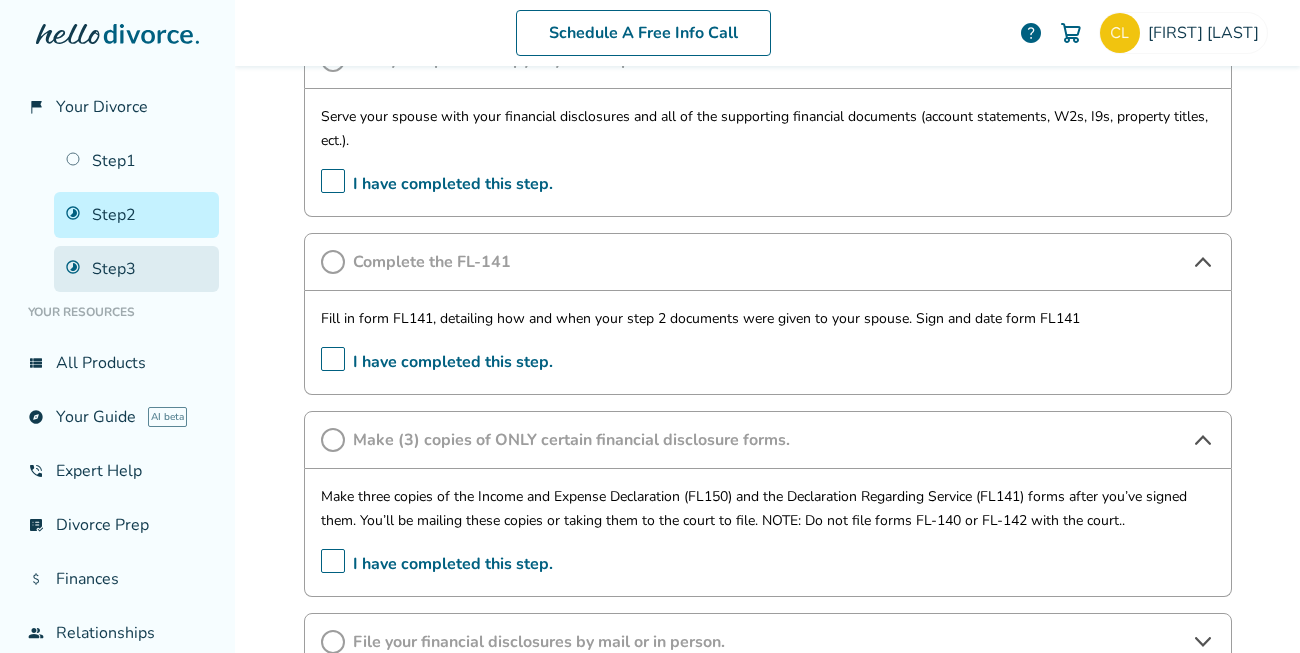 click on "Step  3" at bounding box center [136, 269] 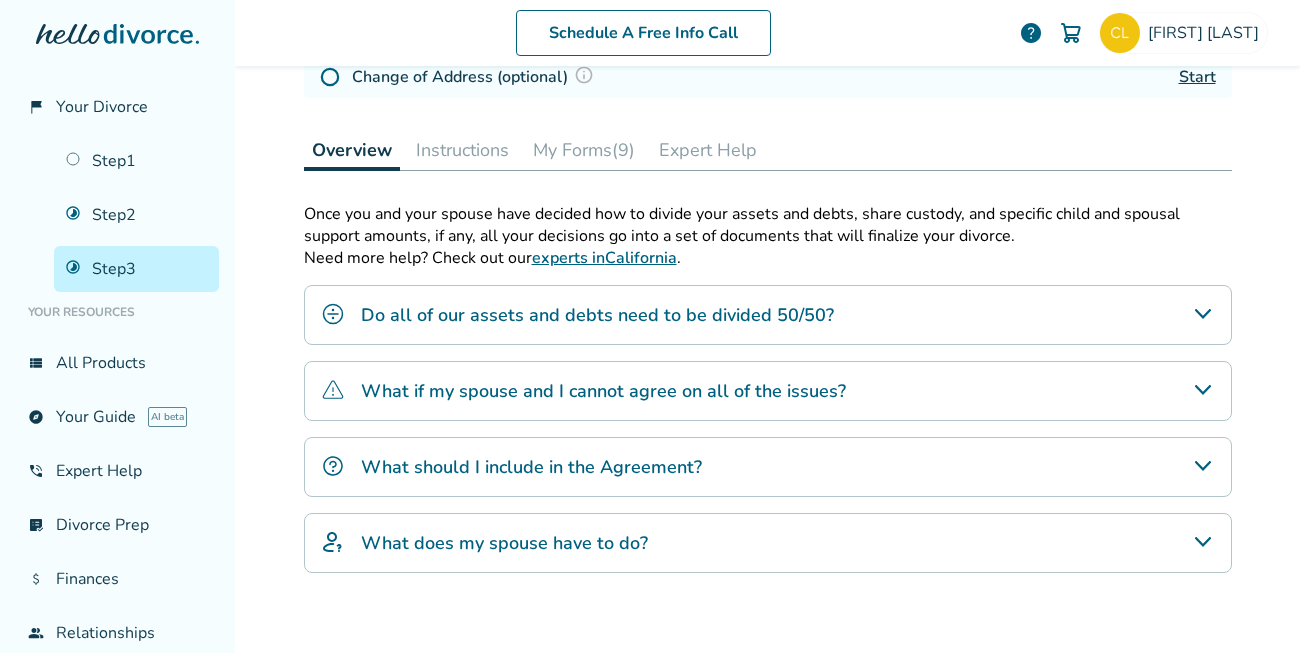 scroll, scrollTop: 398, scrollLeft: 0, axis: vertical 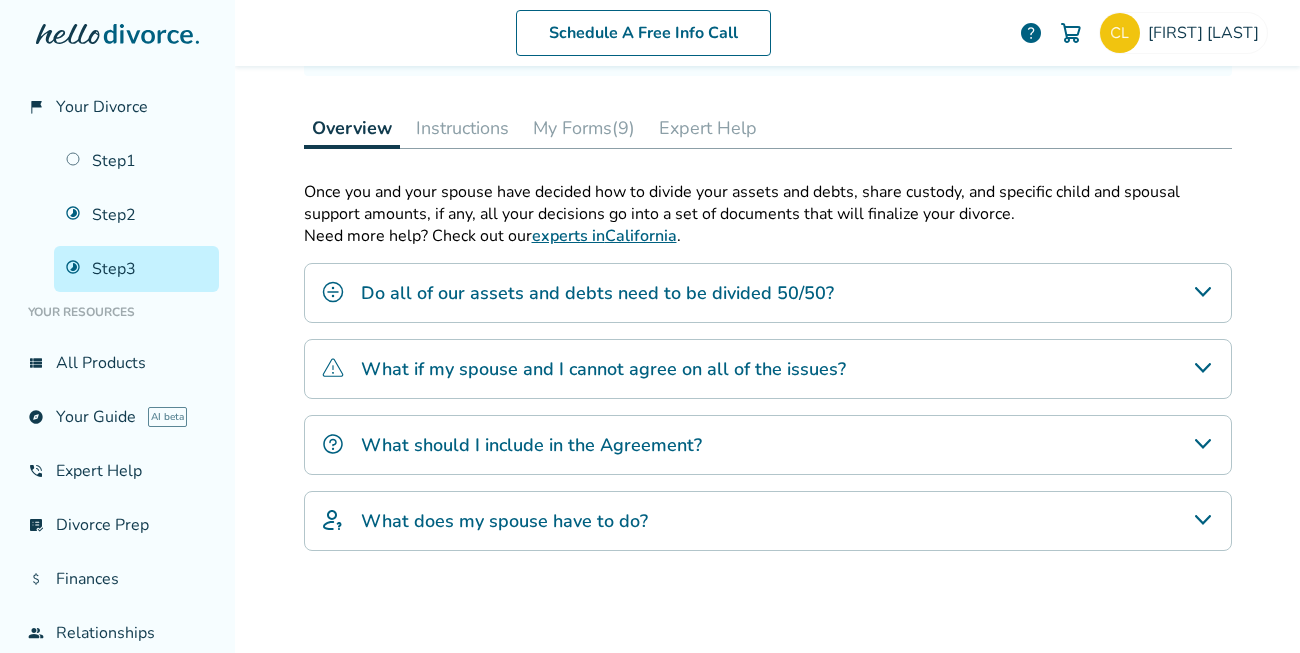 click on "My Forms (9)" at bounding box center (584, 128) 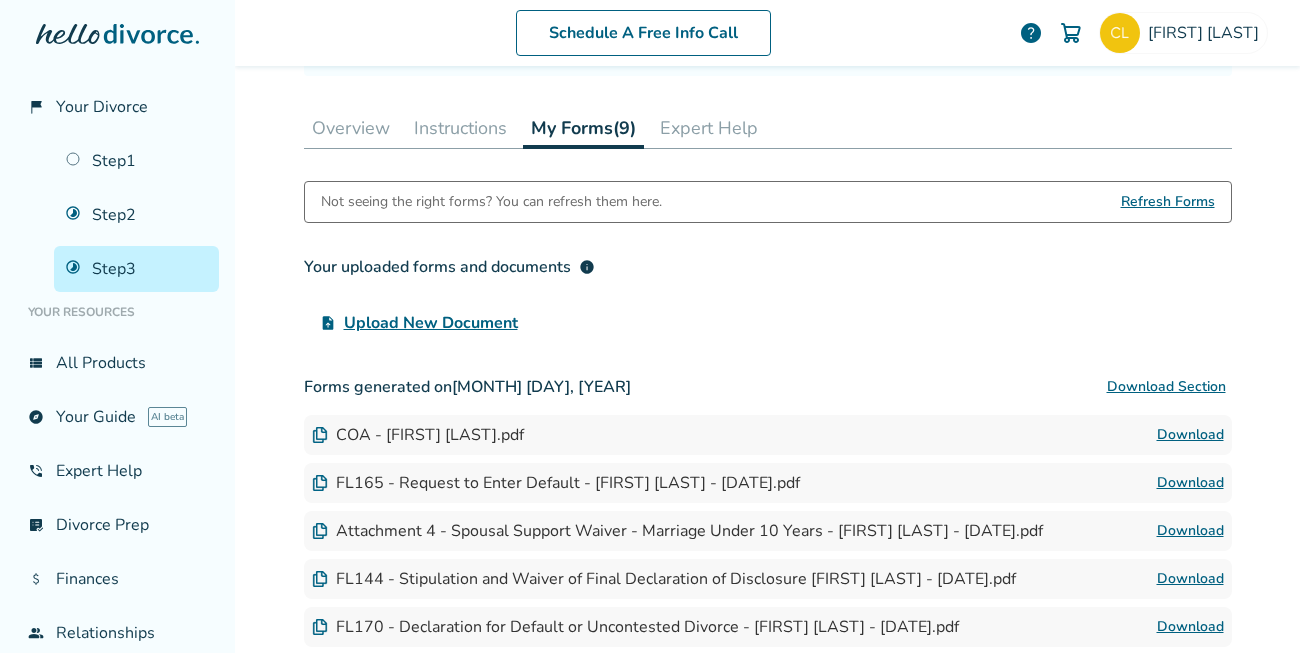 click on "Instructions" at bounding box center [460, 128] 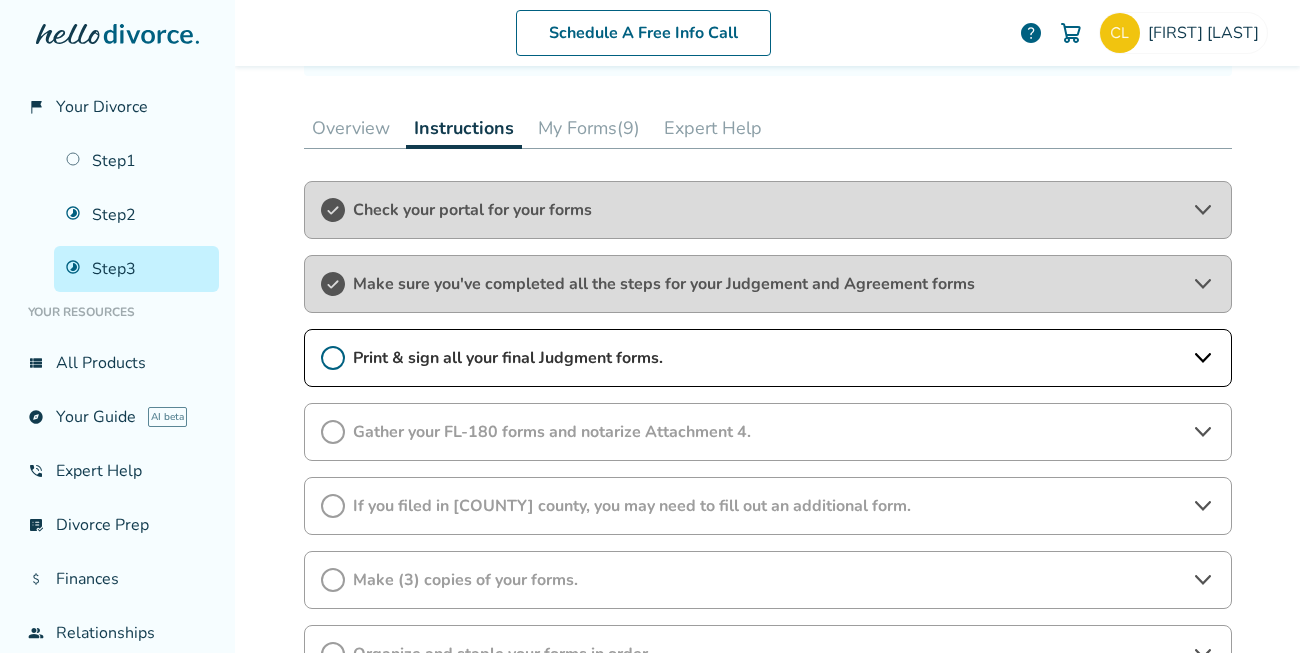 click on "Print & sign all your final Judgment forms." at bounding box center [768, 358] 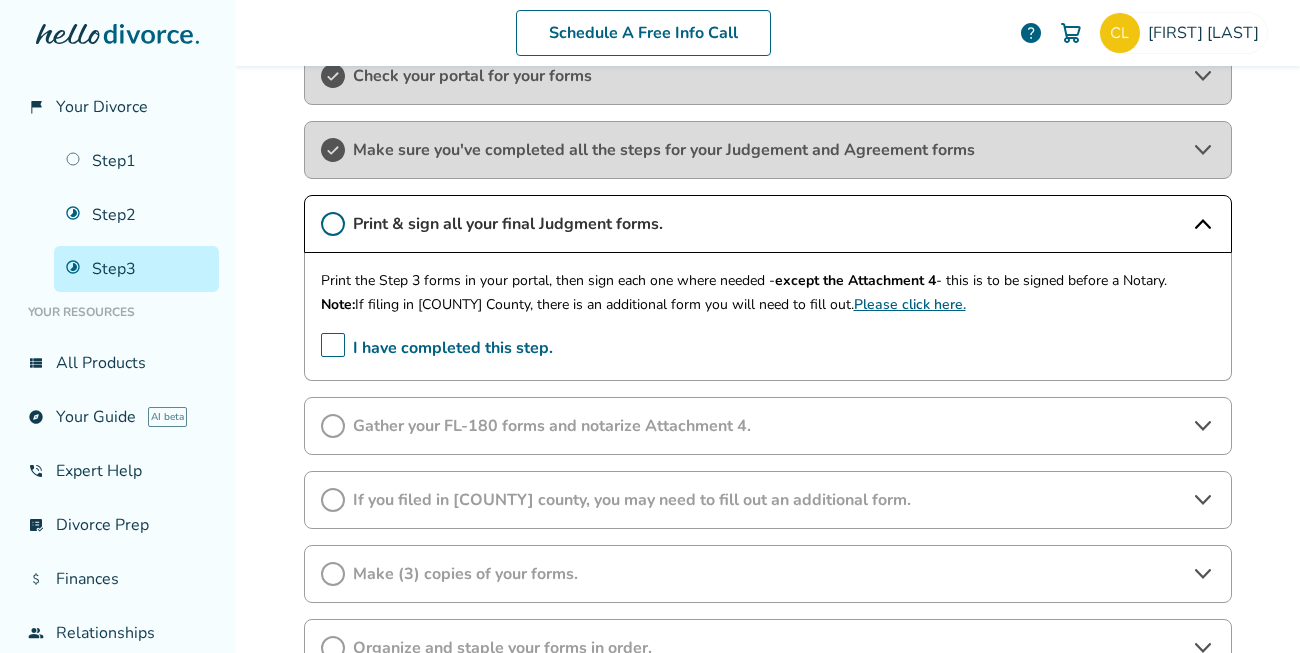 scroll, scrollTop: 574, scrollLeft: 0, axis: vertical 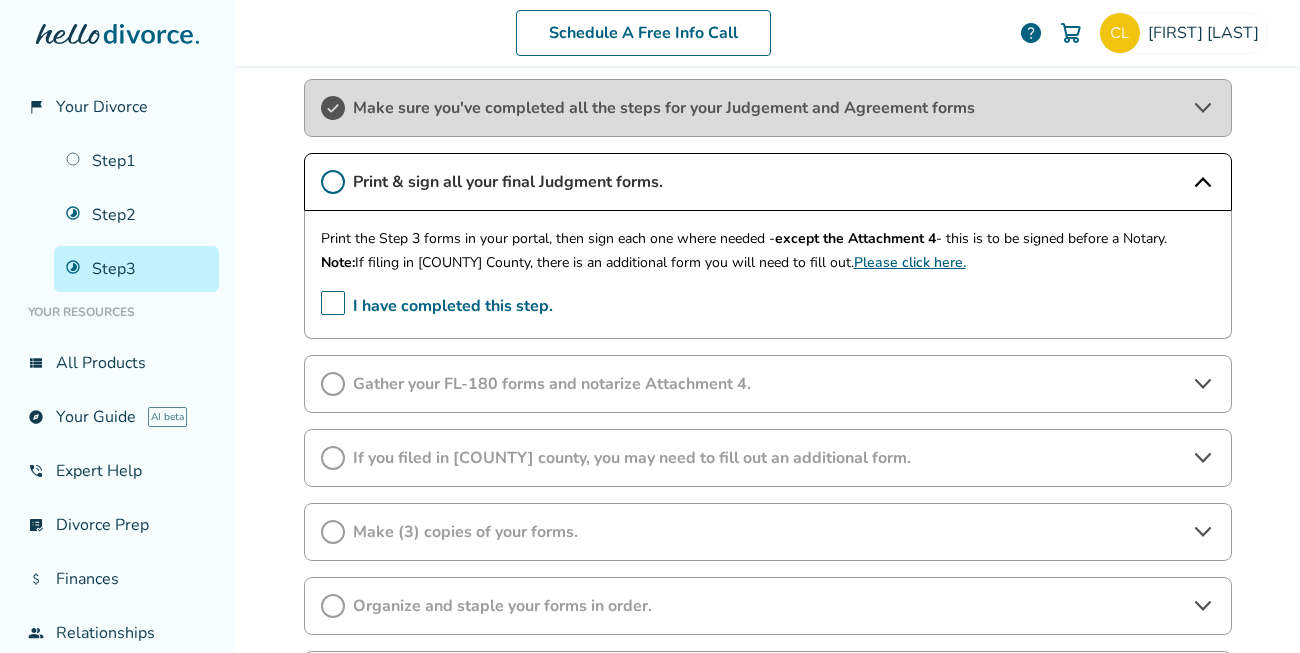 click on "Gather your FL-180 forms and notarize Attachment 4." at bounding box center [768, 384] 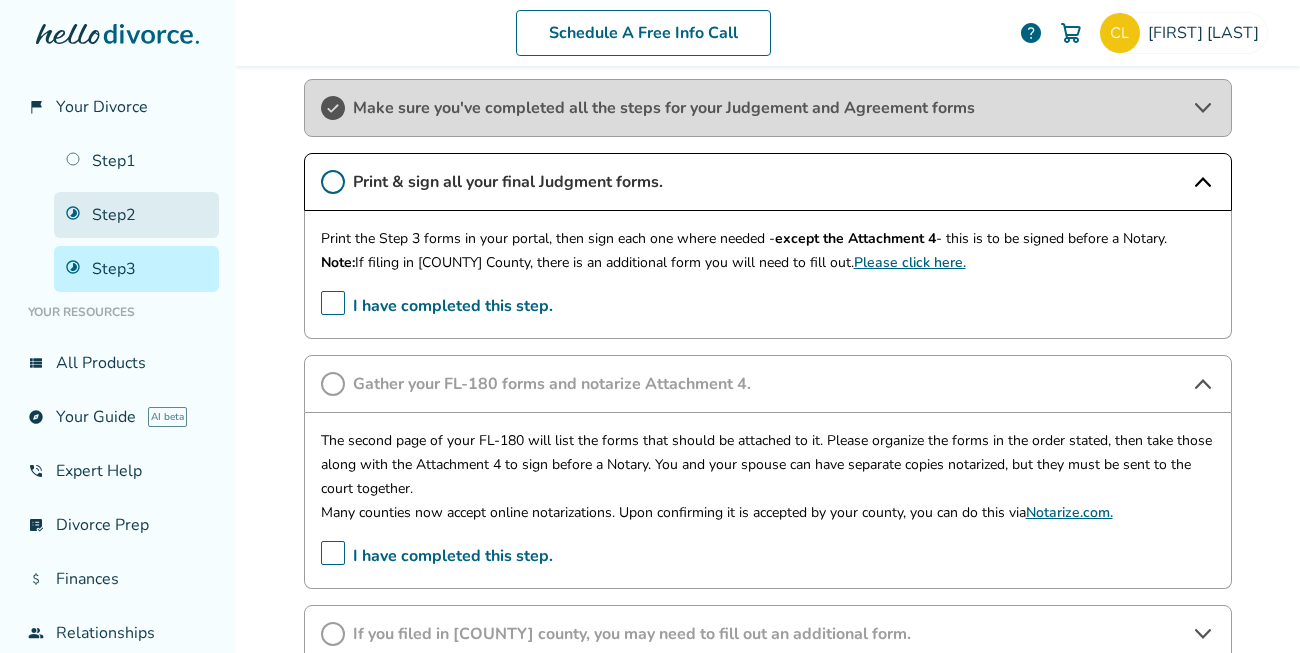 click on "Step  2" at bounding box center (136, 215) 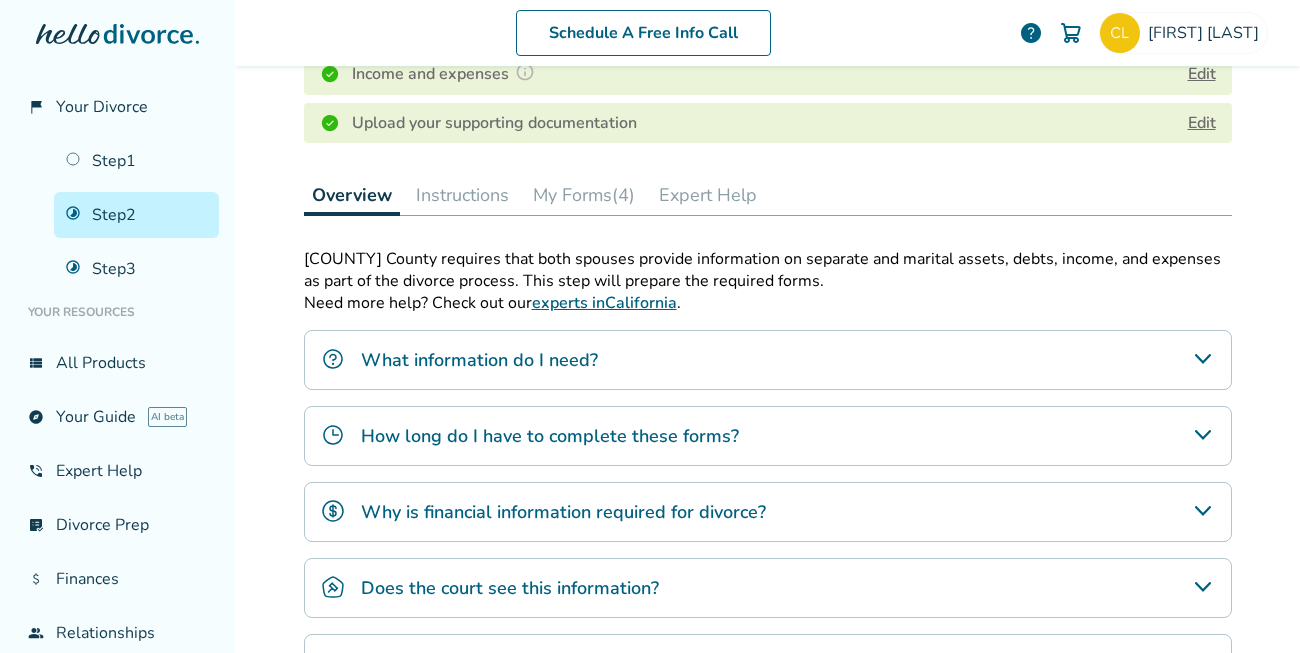 scroll, scrollTop: 517, scrollLeft: 0, axis: vertical 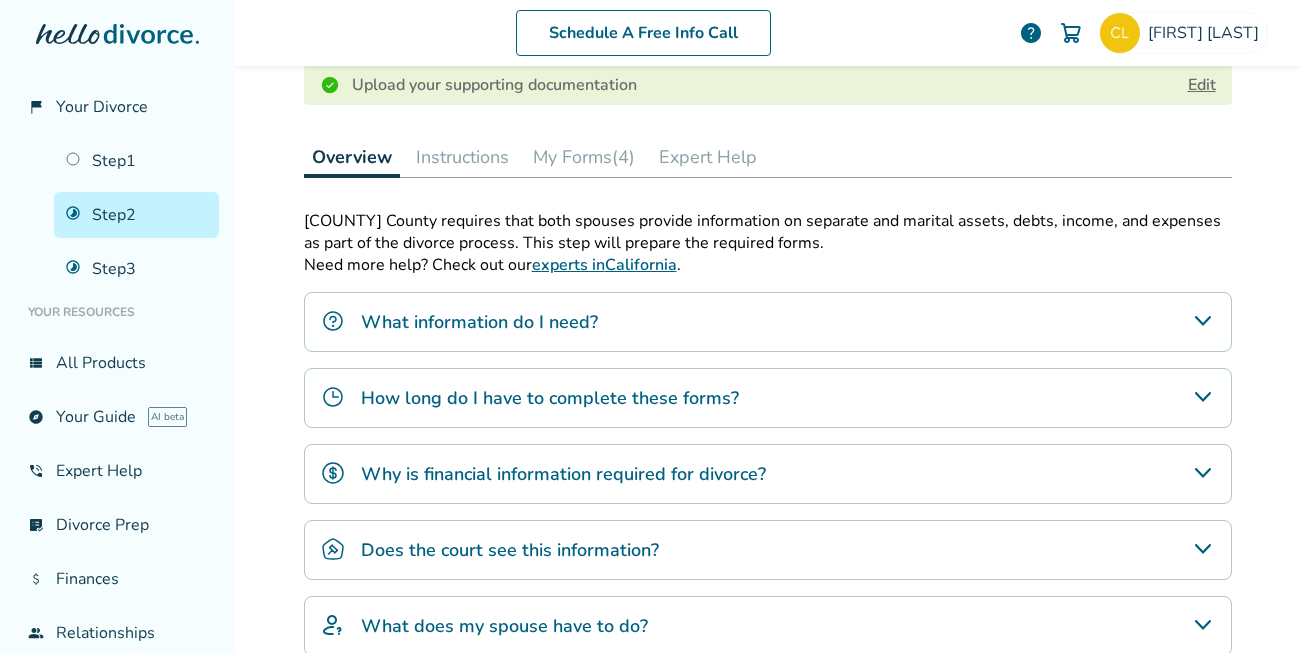 click on "Instructions" at bounding box center (462, 157) 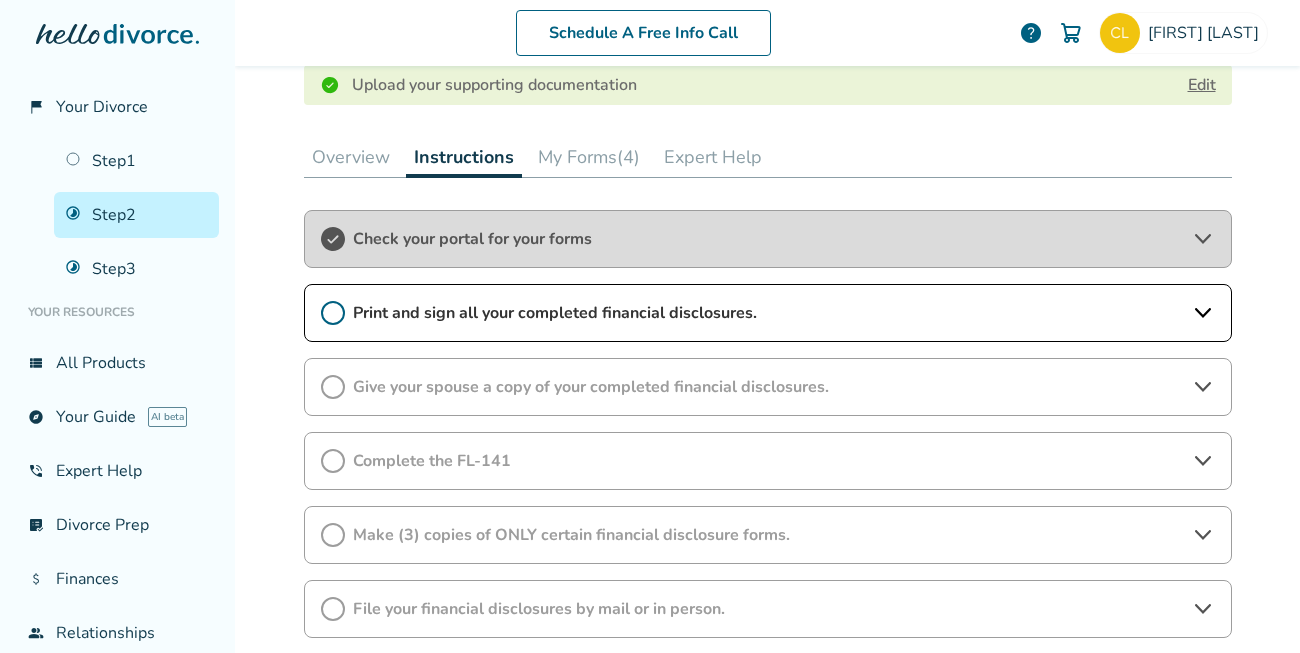 click on "Print and sign all your completed financial disclosures." at bounding box center (768, 313) 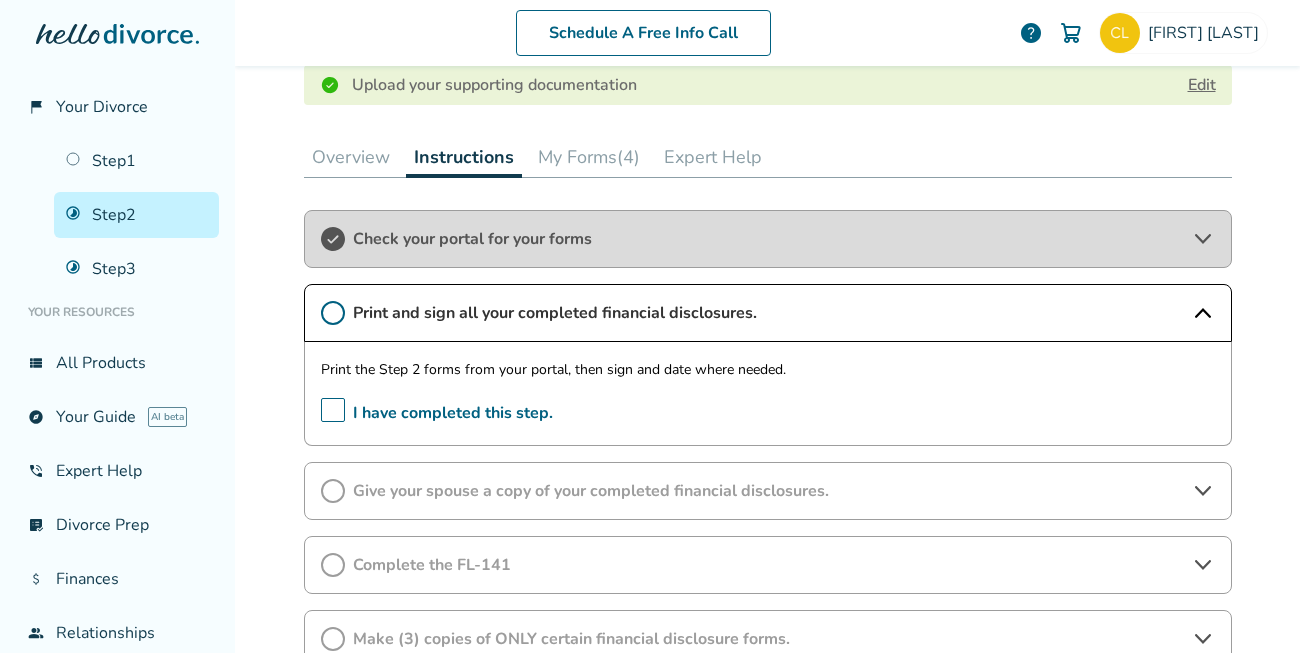 click on "I have completed this step." at bounding box center (437, 413) 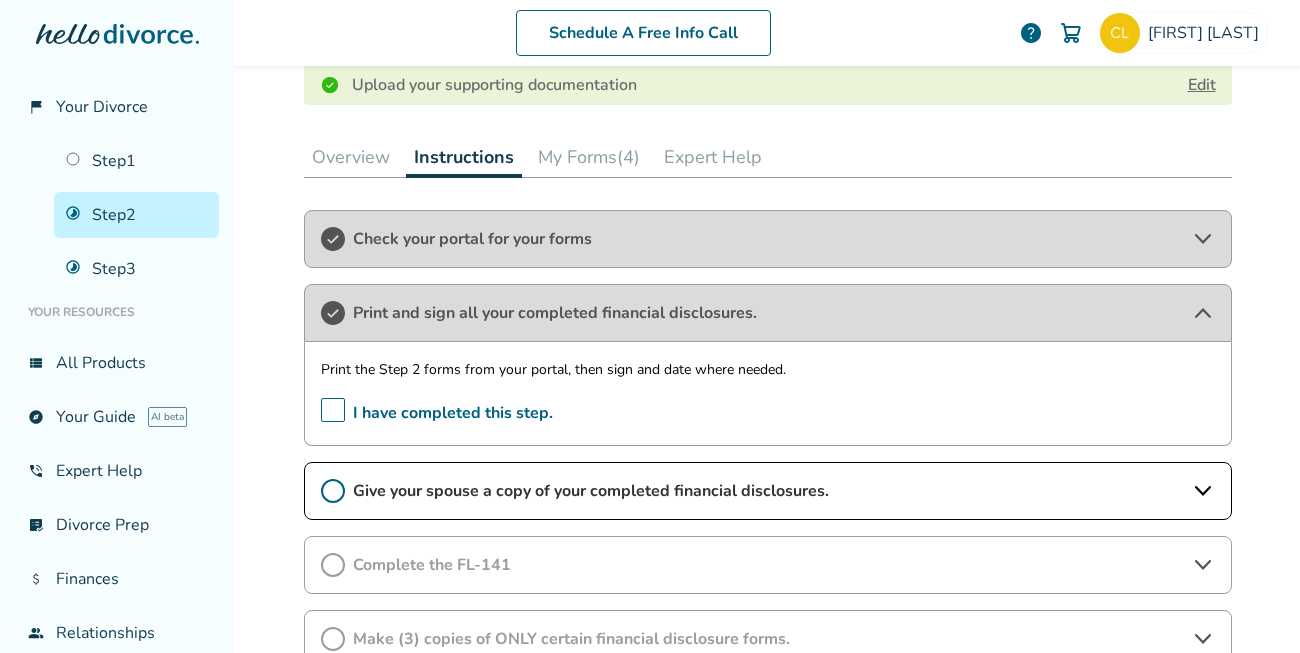 scroll, scrollTop: 638, scrollLeft: 0, axis: vertical 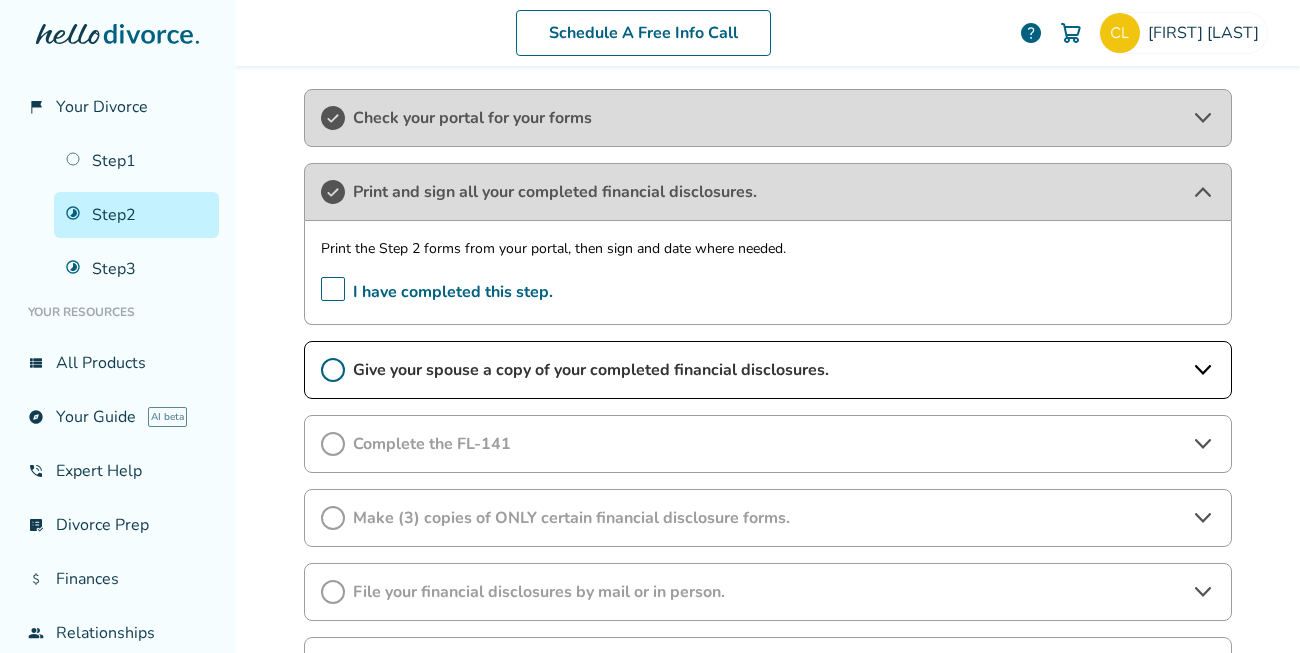 click on "Complete the FL-141" at bounding box center (768, 444) 